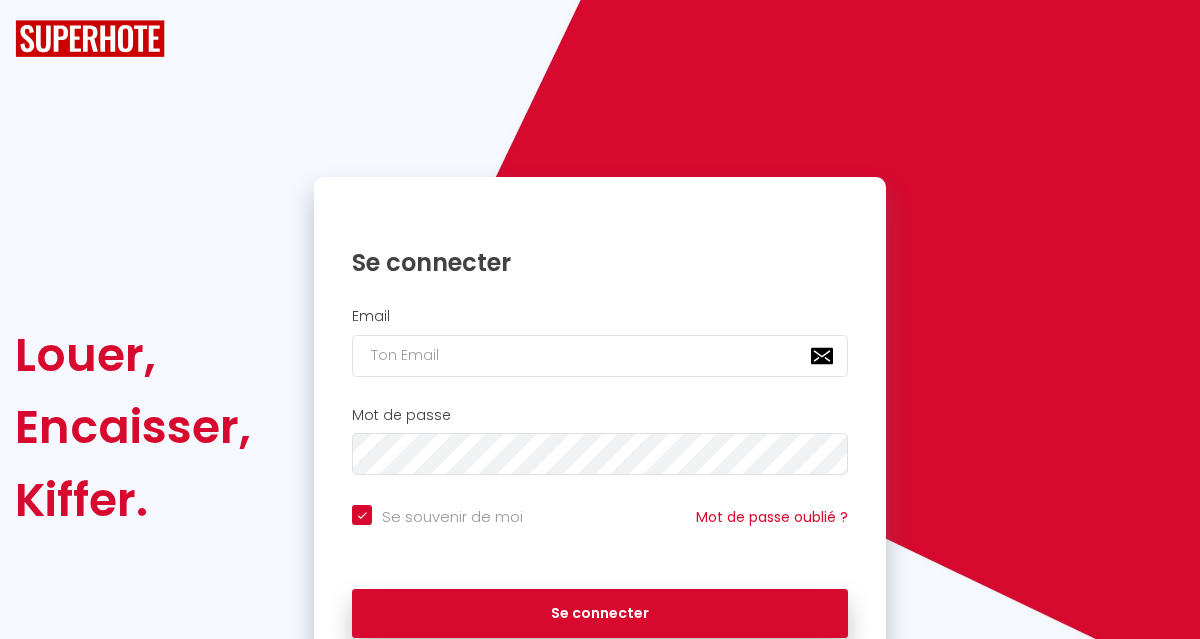 scroll, scrollTop: 0, scrollLeft: 0, axis: both 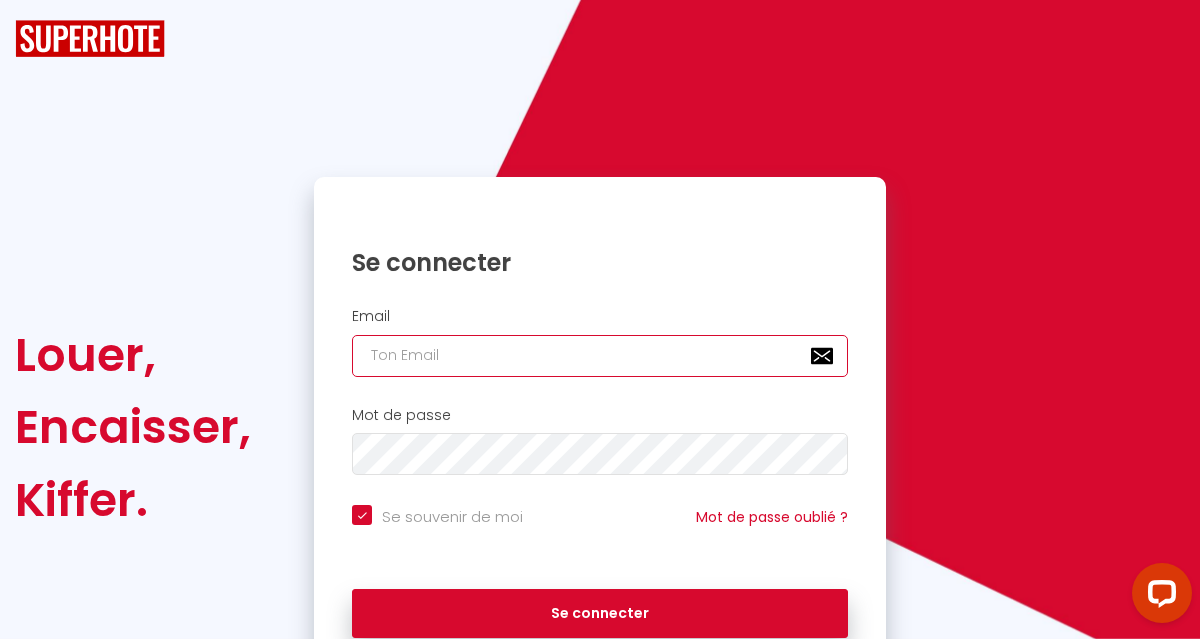 click at bounding box center (600, 356) 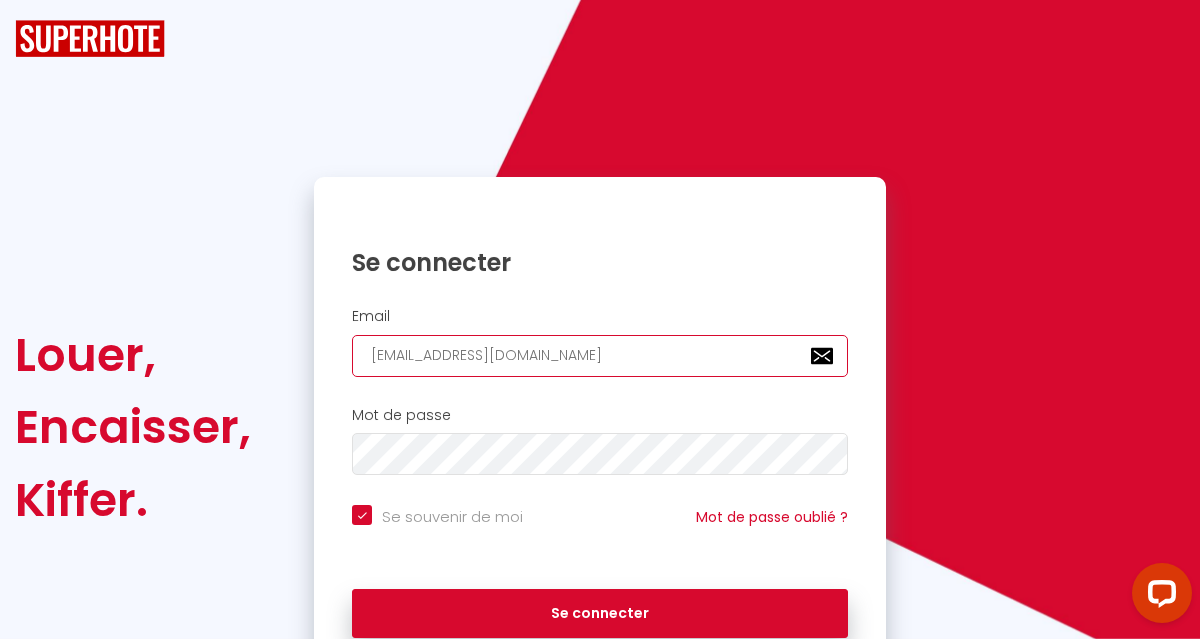 checkbox on "true" 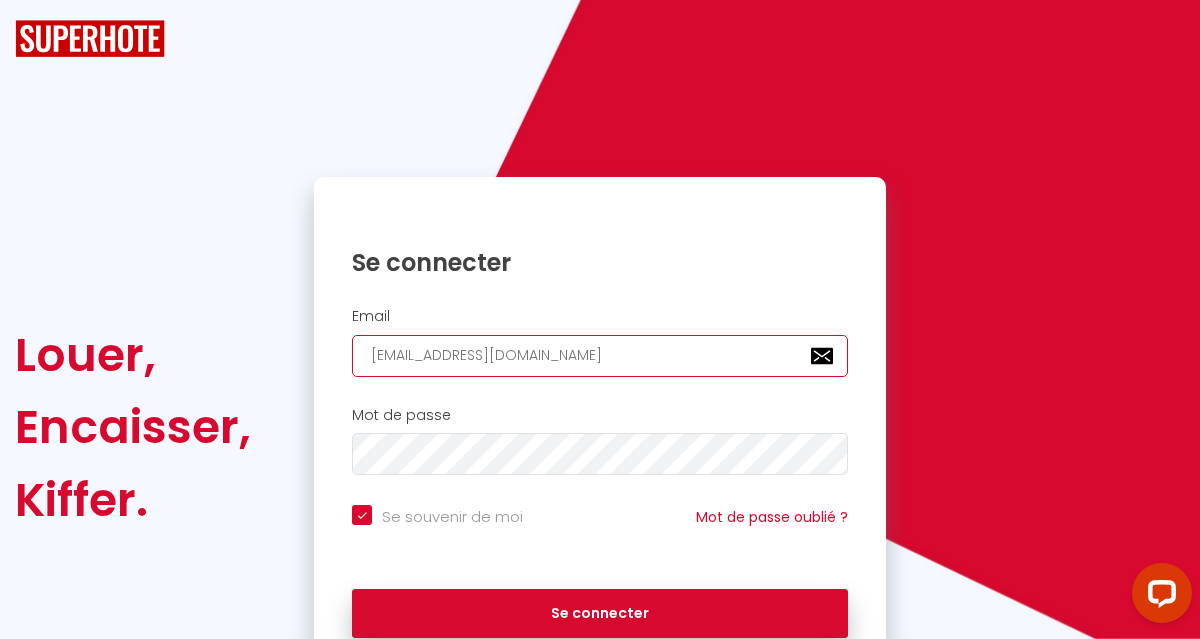 type on "[EMAIL_ADDRESS][DOMAIN_NAME]" 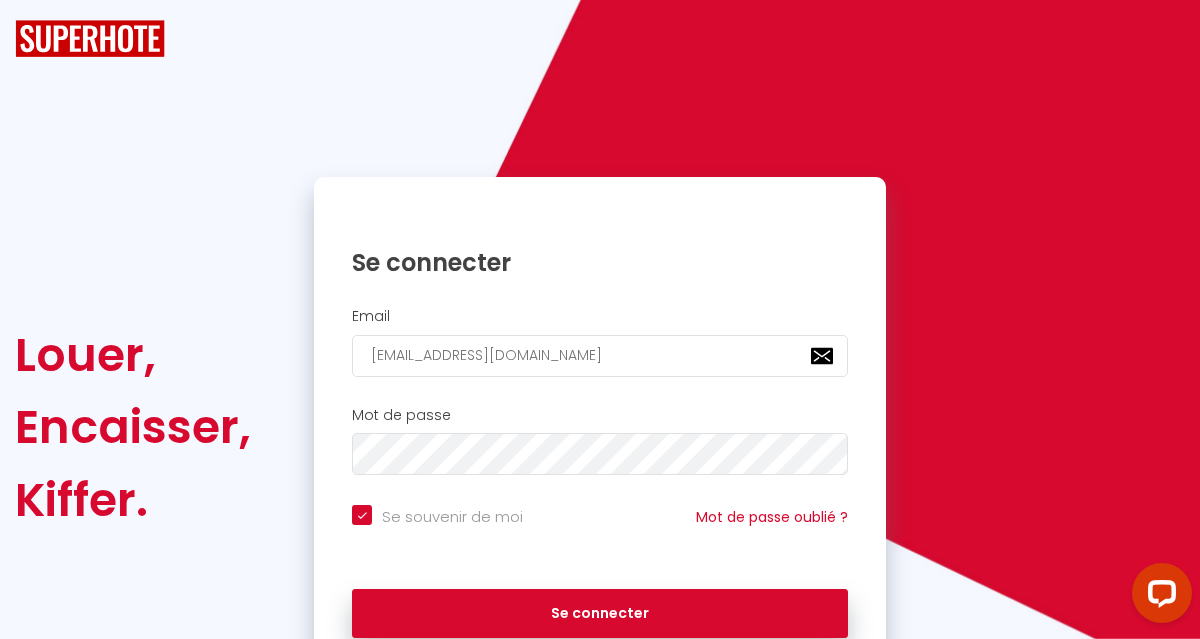 click on "Mot de passe" at bounding box center [600, 441] 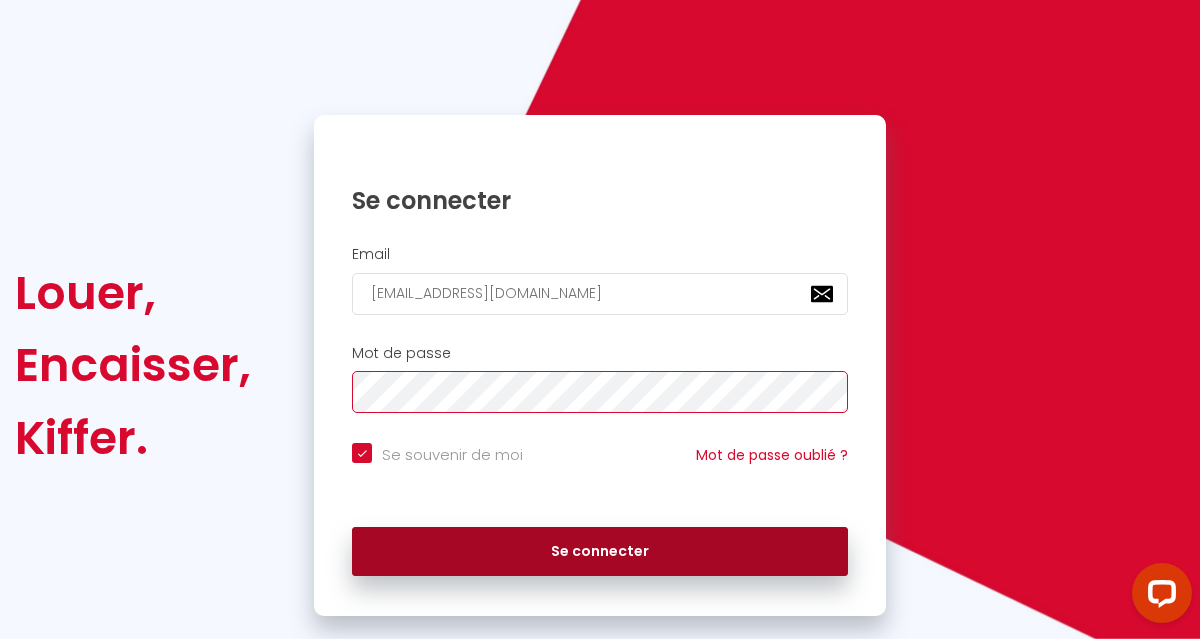 scroll, scrollTop: 68, scrollLeft: 0, axis: vertical 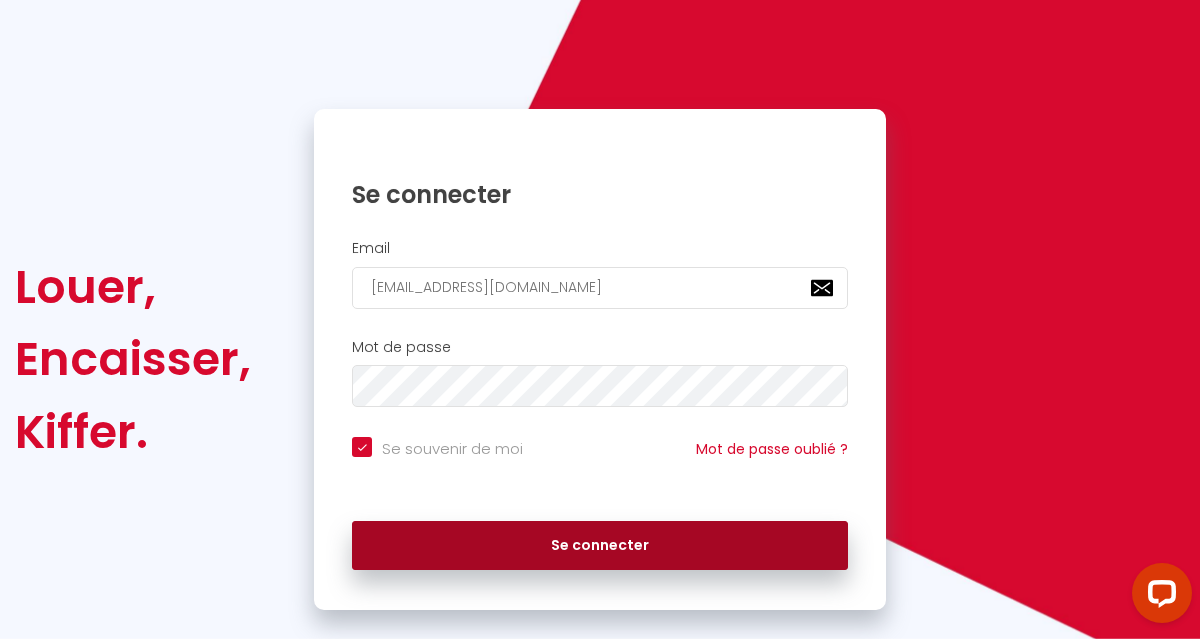 click on "Se connecter" at bounding box center (600, 546) 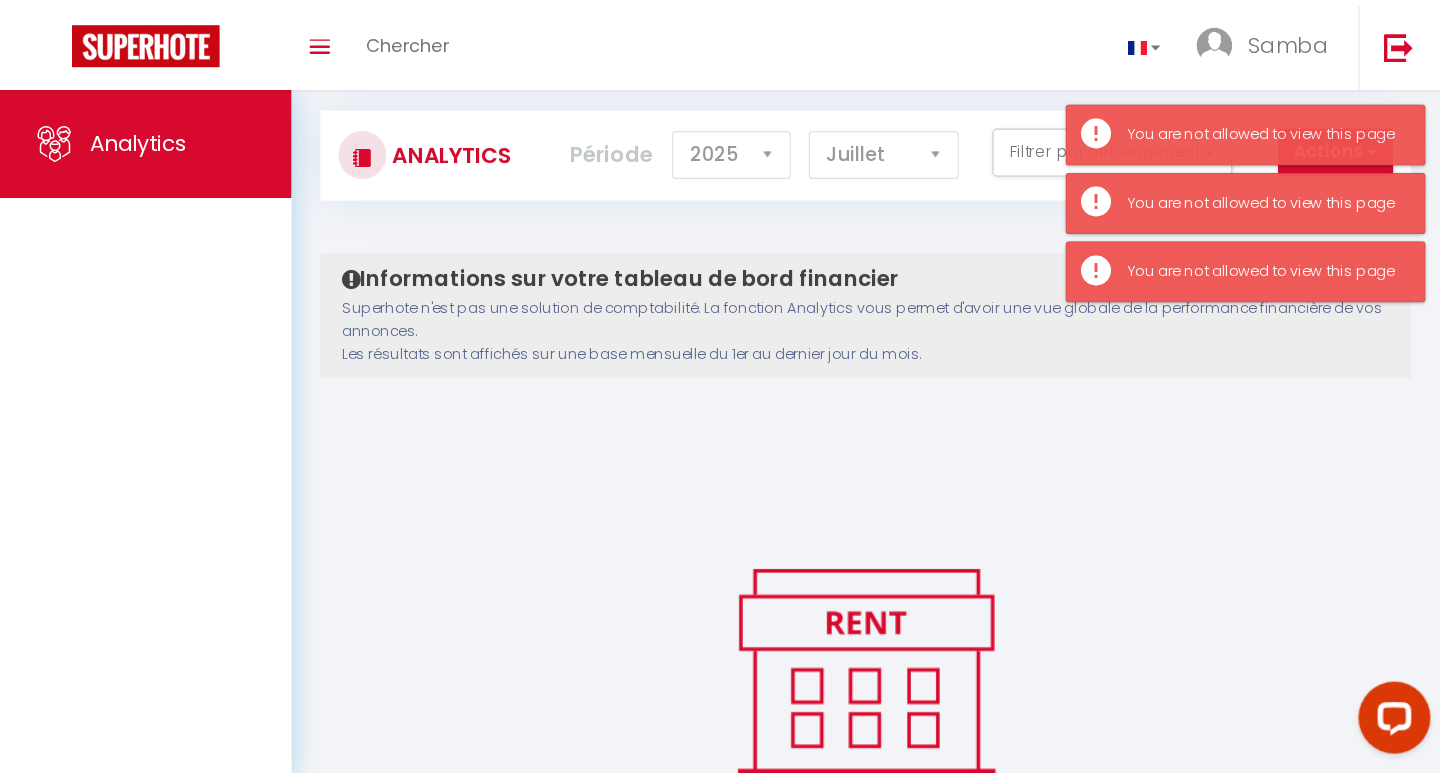 scroll, scrollTop: 0, scrollLeft: 0, axis: both 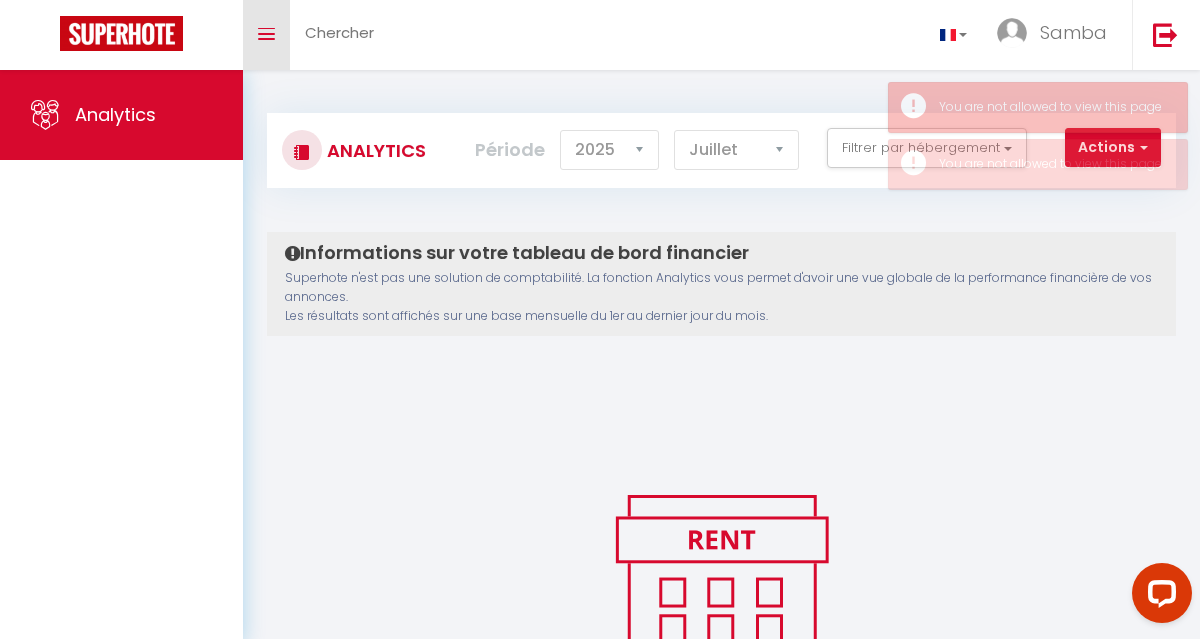 click on "Toggle menubar" at bounding box center (266, 35) 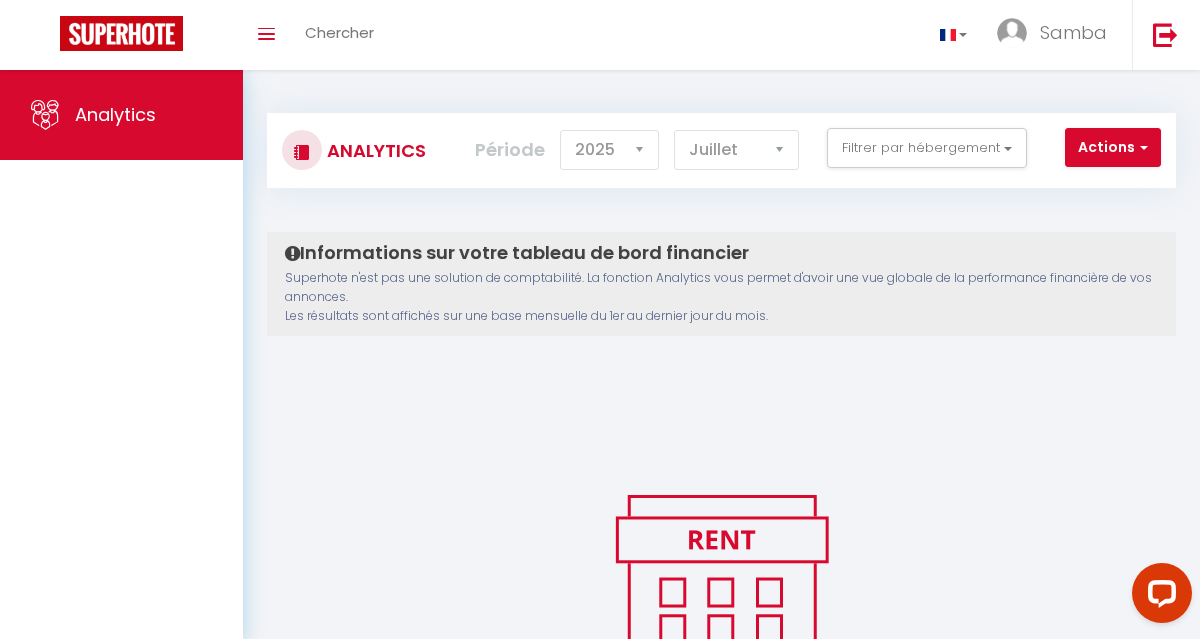 click on "Analytics" at bounding box center (121, 356) 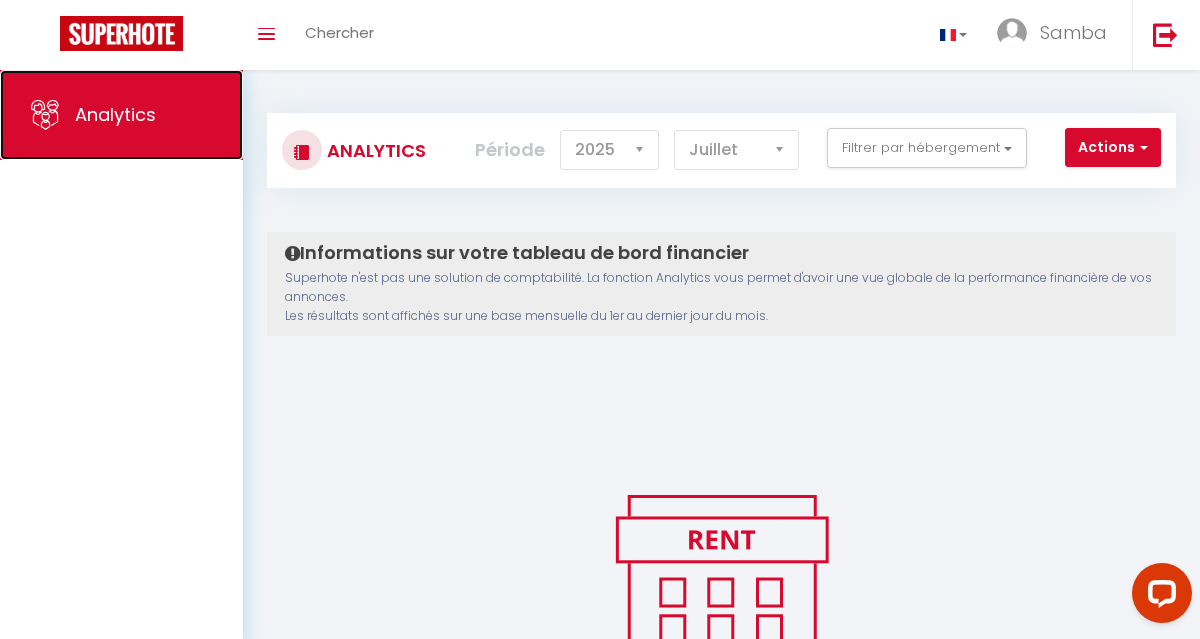 click on "Analytics" at bounding box center [115, 114] 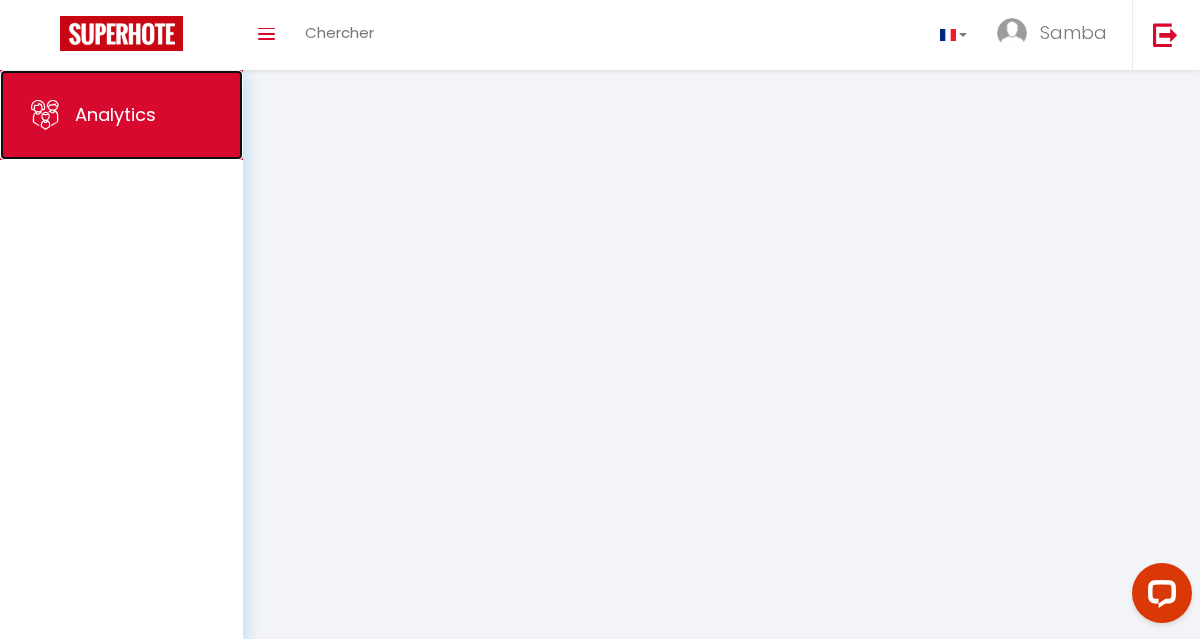 click on "Analytics" at bounding box center [115, 114] 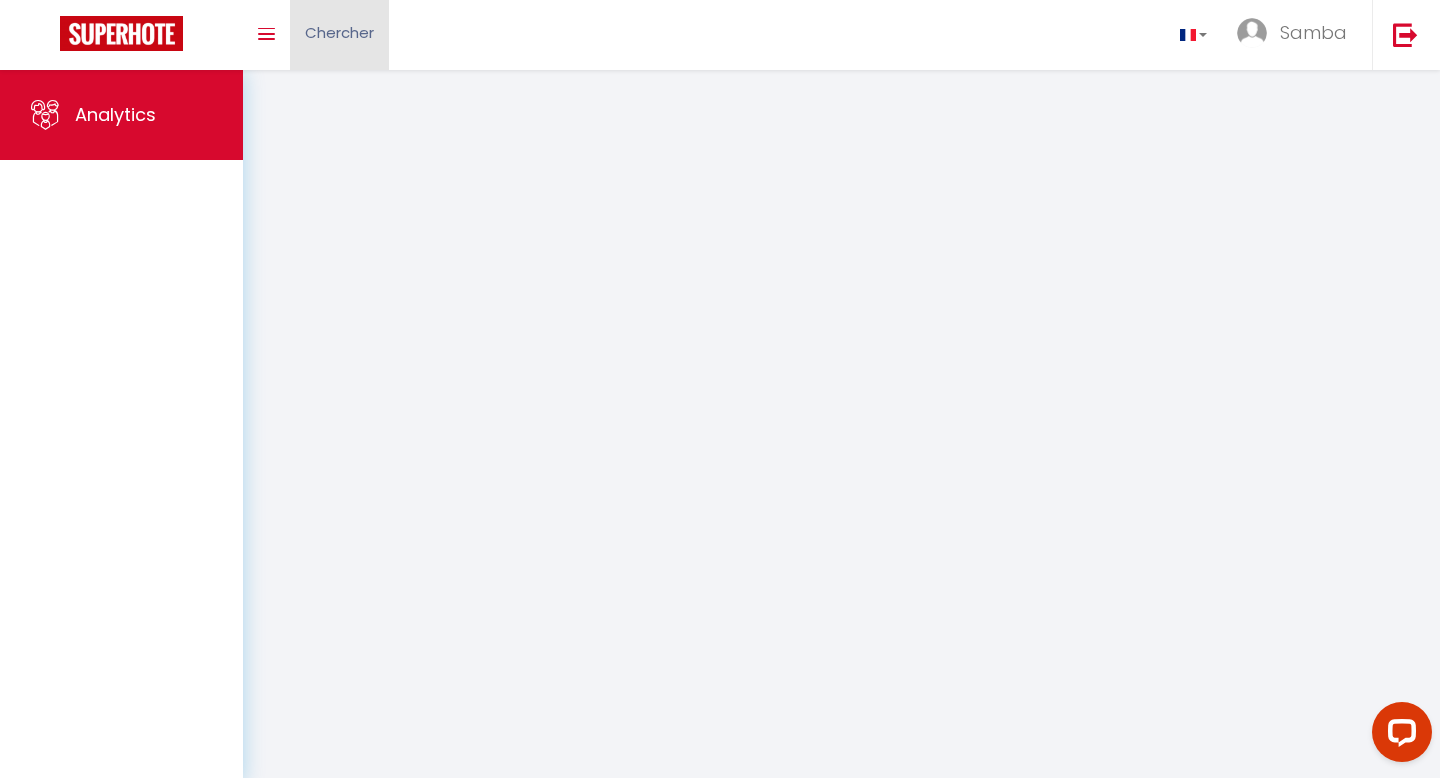 click on "Chercher" at bounding box center [339, 35] 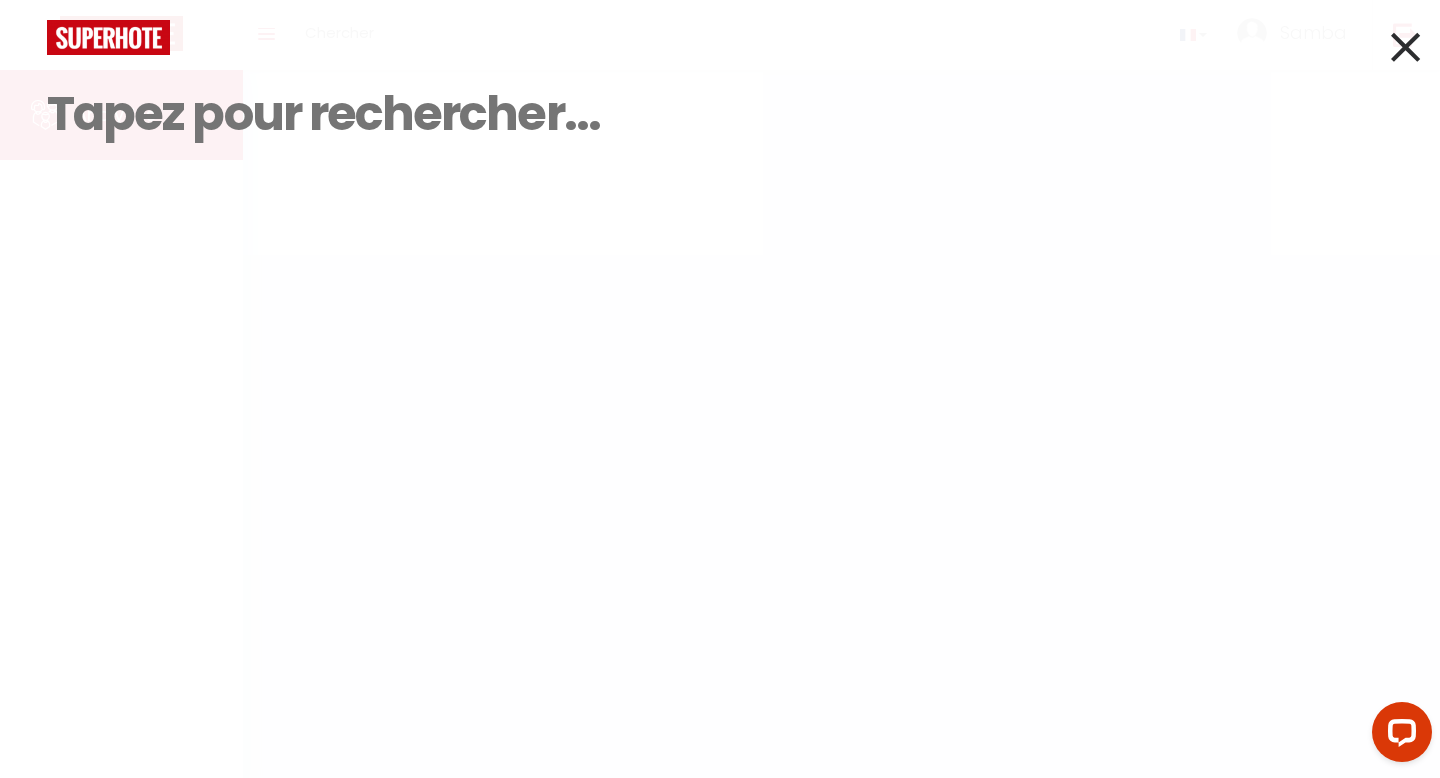 click at bounding box center (1405, 47) 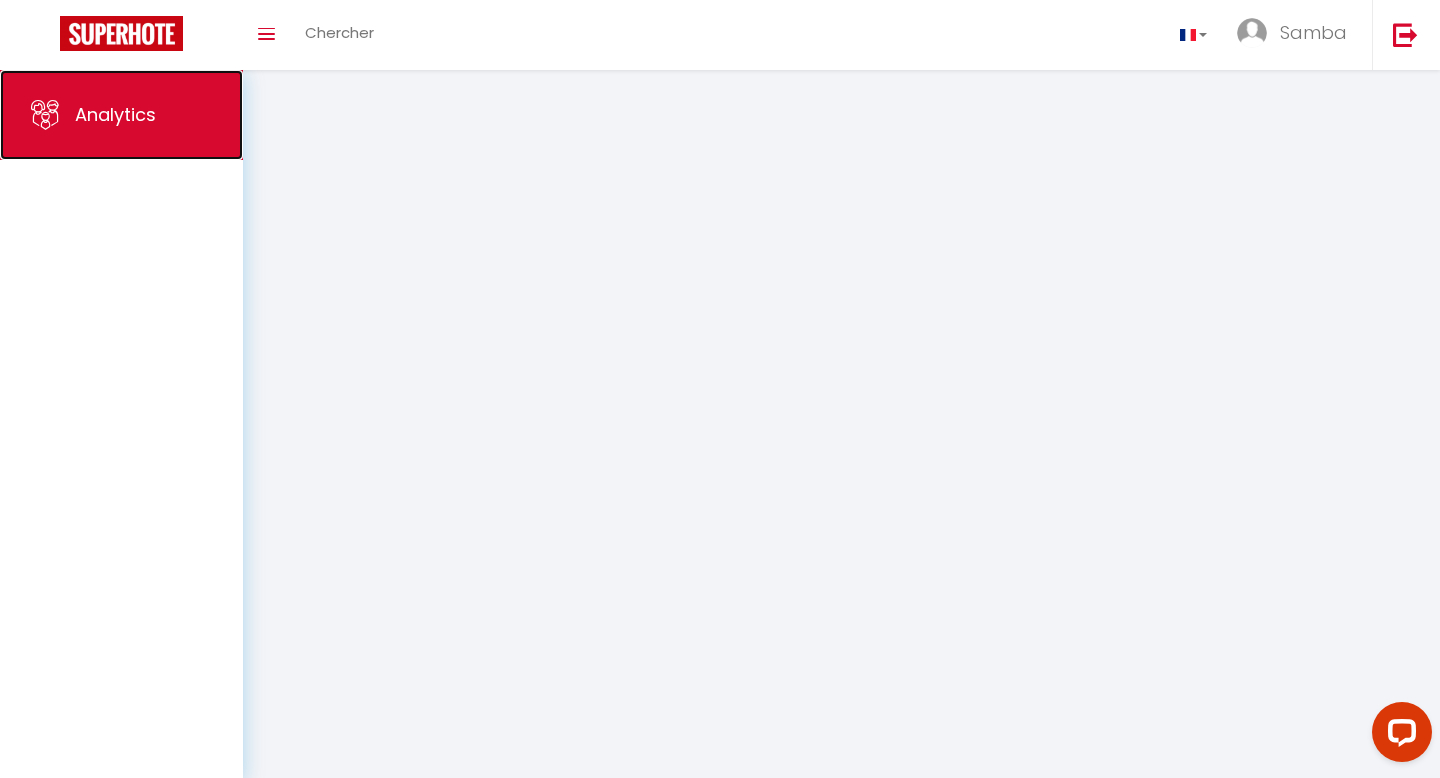click on "Analytics" at bounding box center [121, 115] 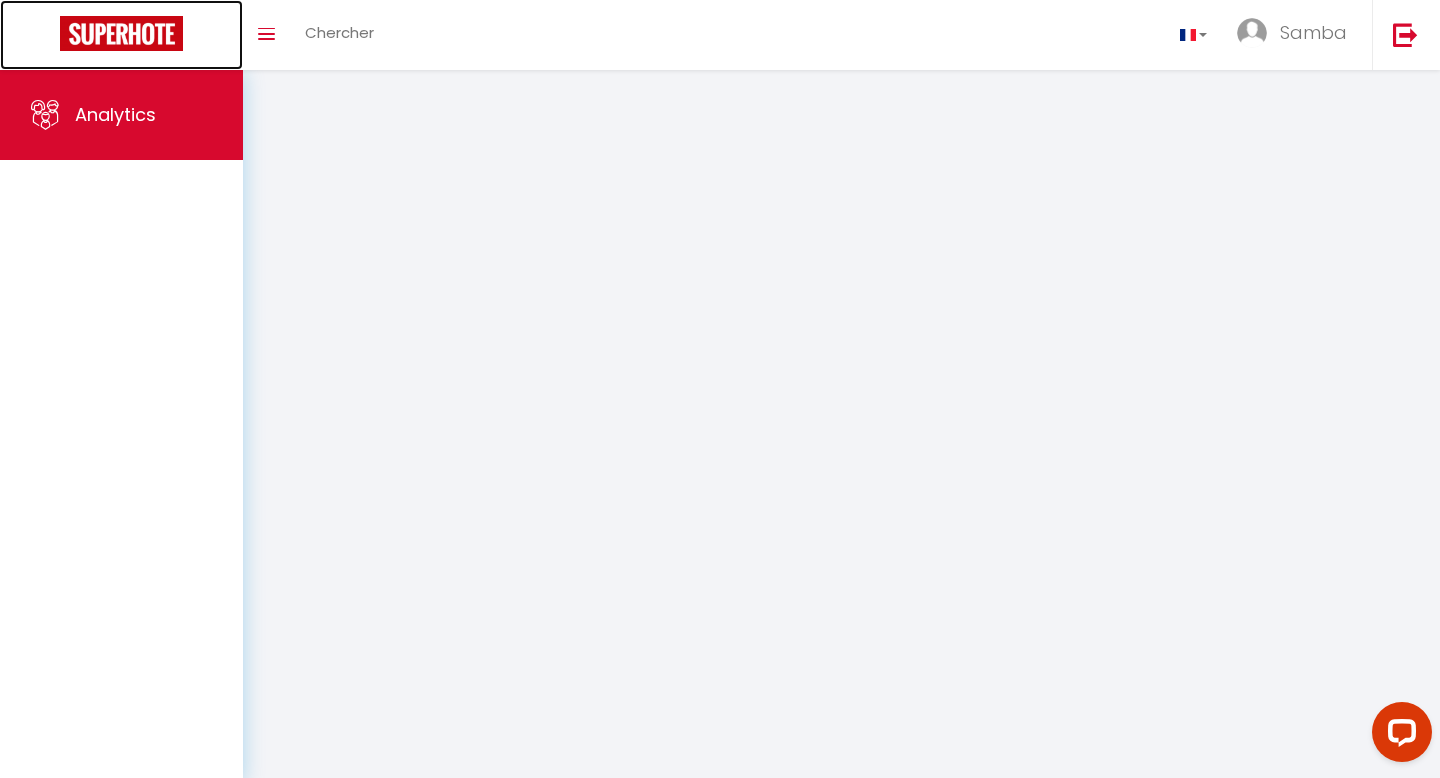click at bounding box center [121, 33] 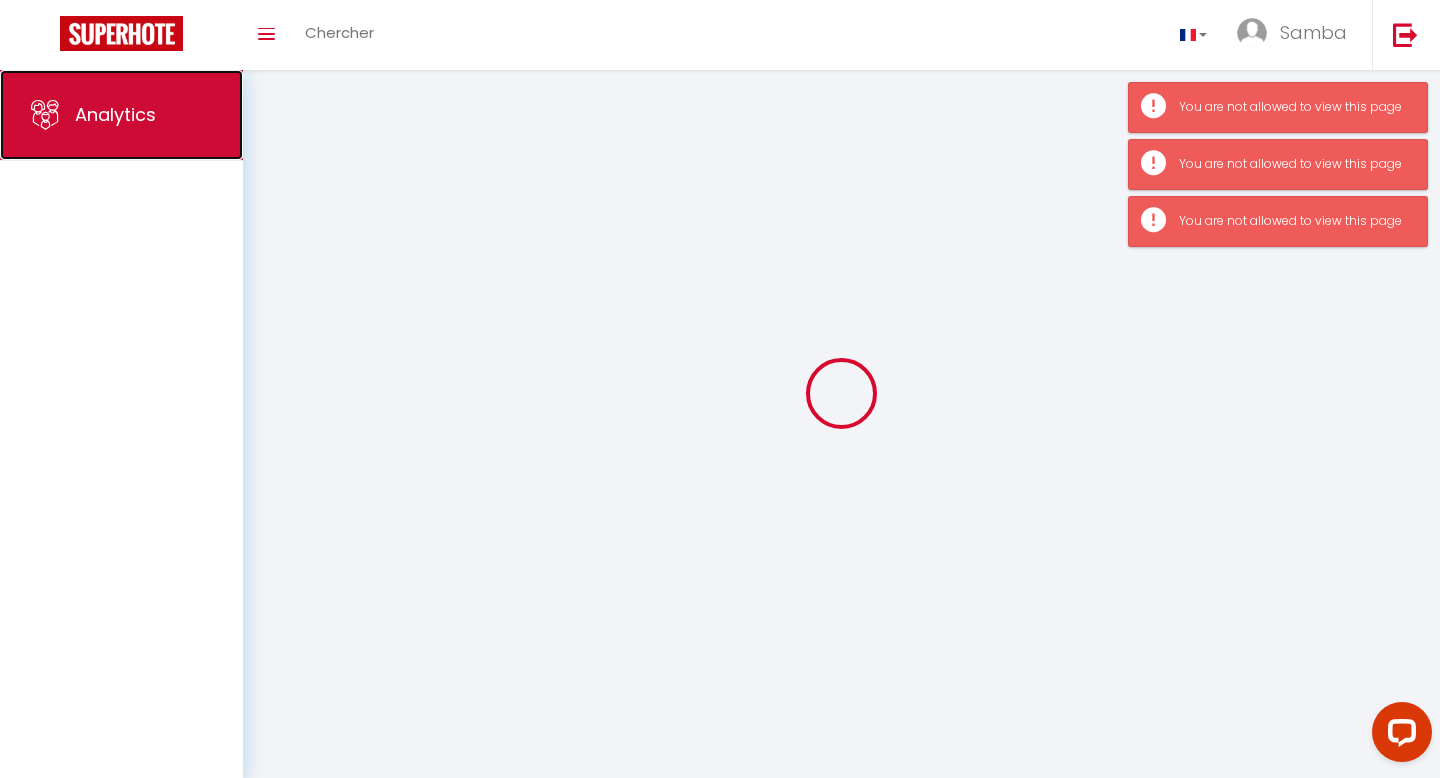 click on "Analytics" at bounding box center [115, 114] 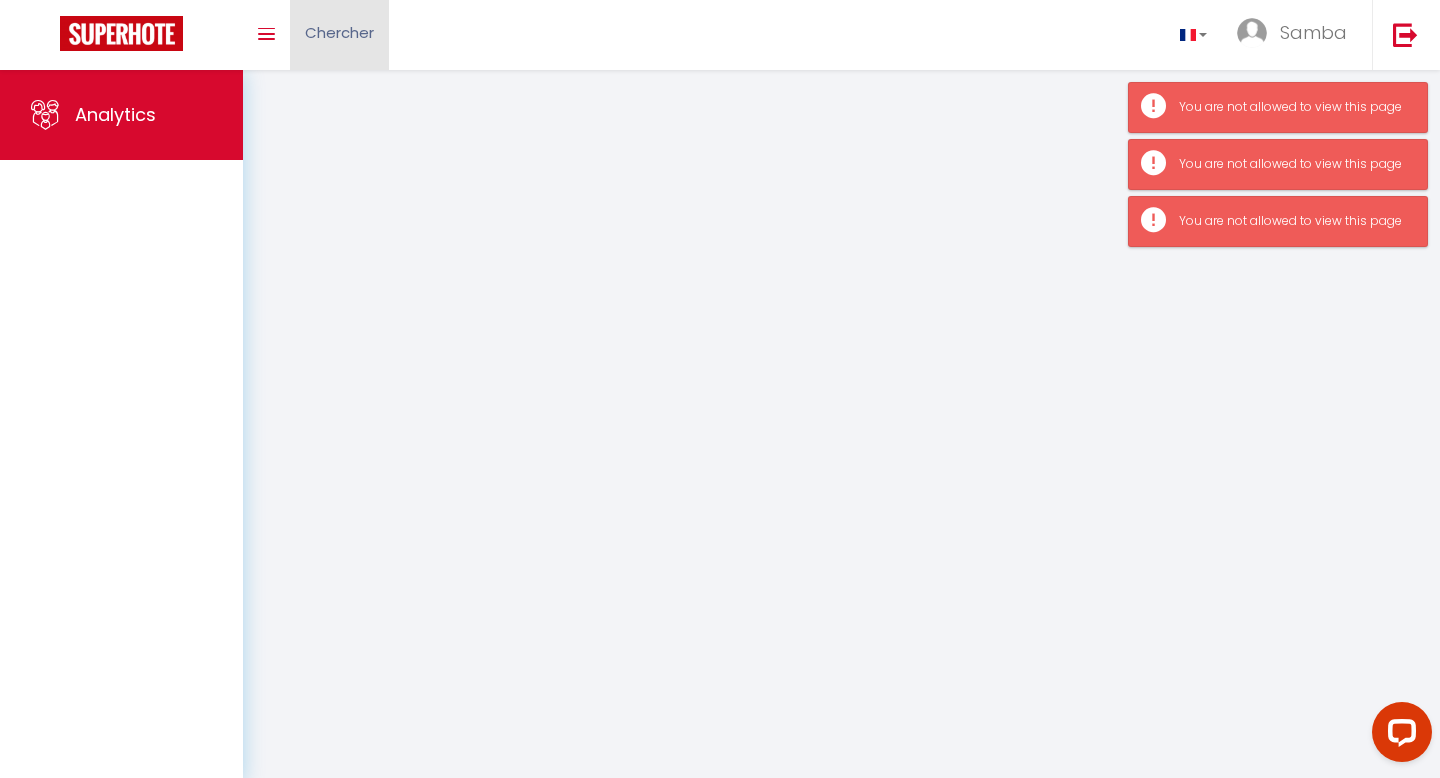 click on "Chercher" at bounding box center [339, 32] 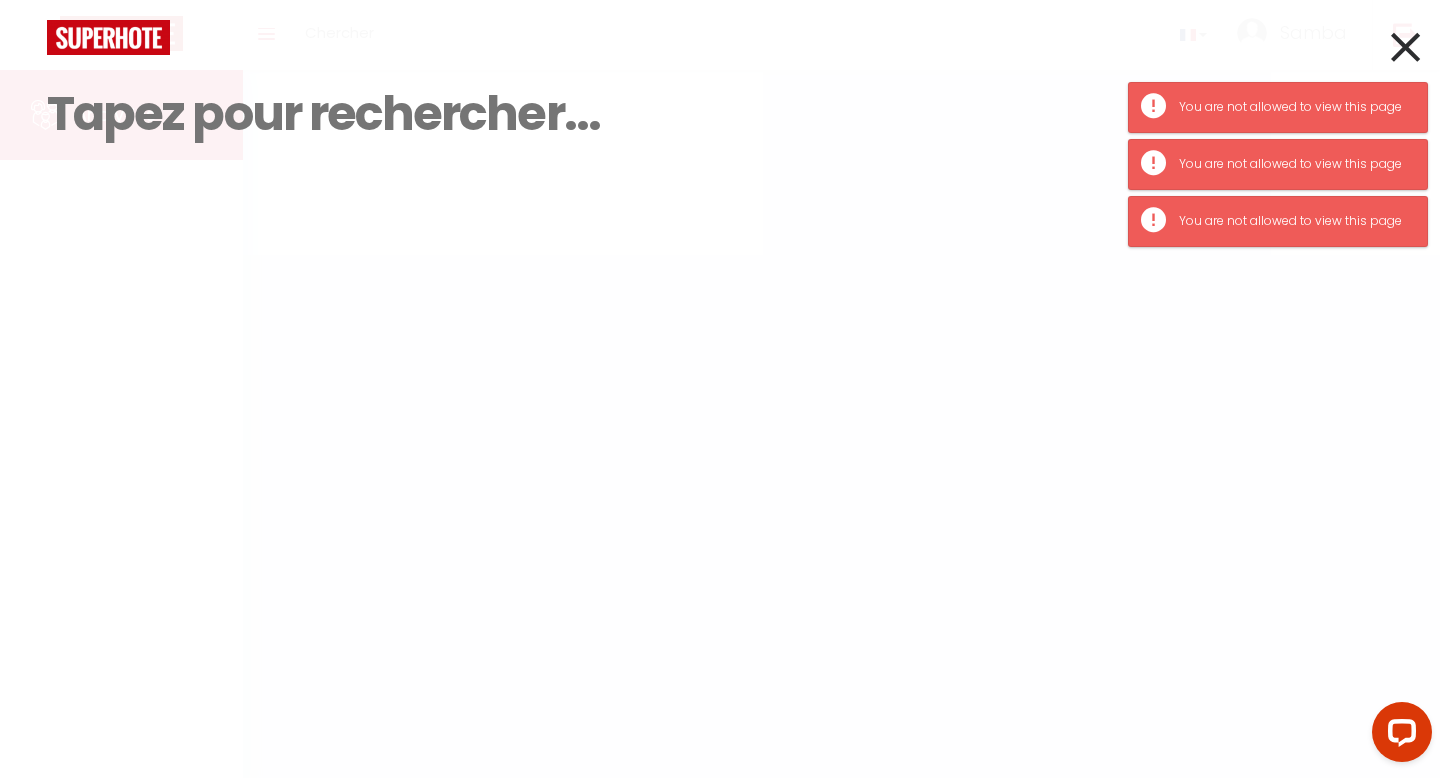 click at bounding box center (720, 114) 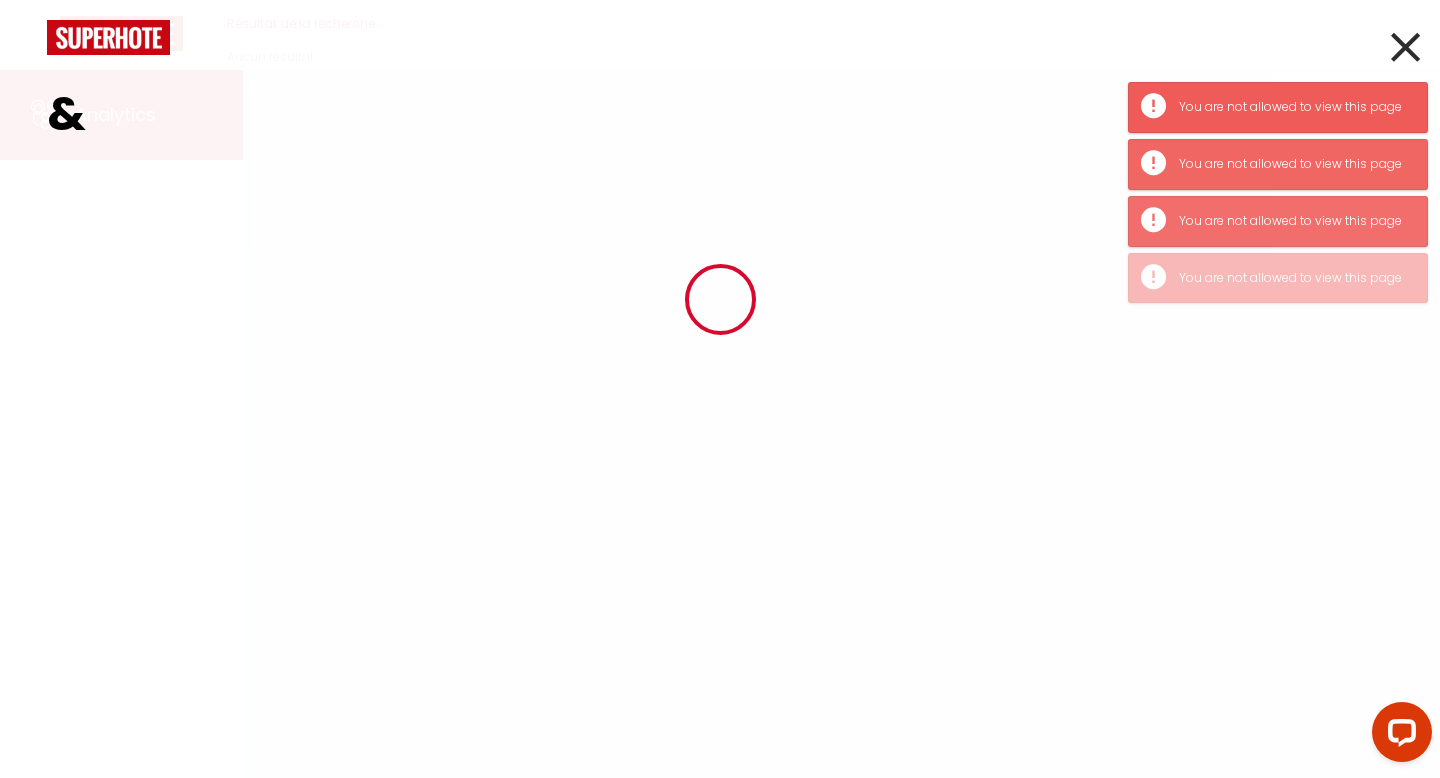 type on "&" 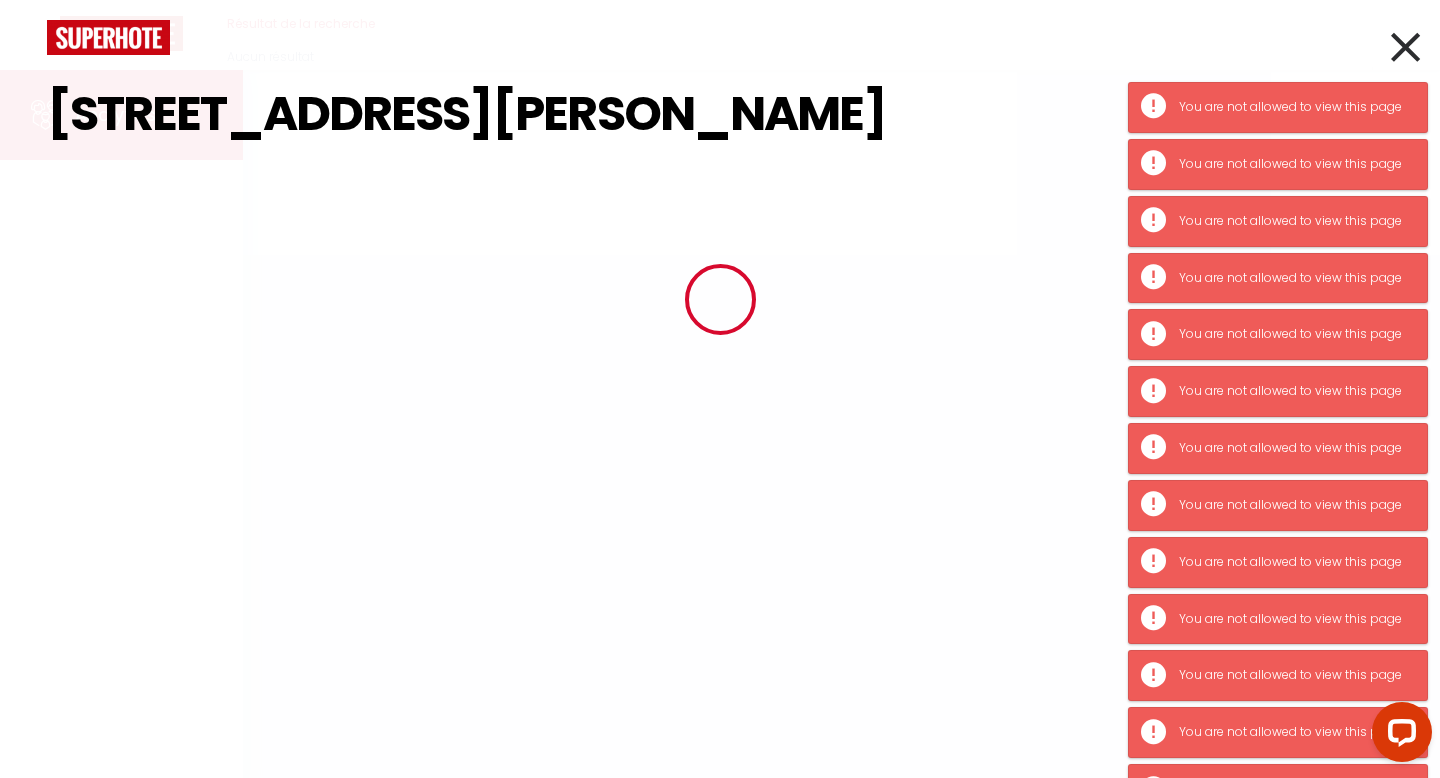 type on "[STREET_ADDRESS][PERSON_NAME]" 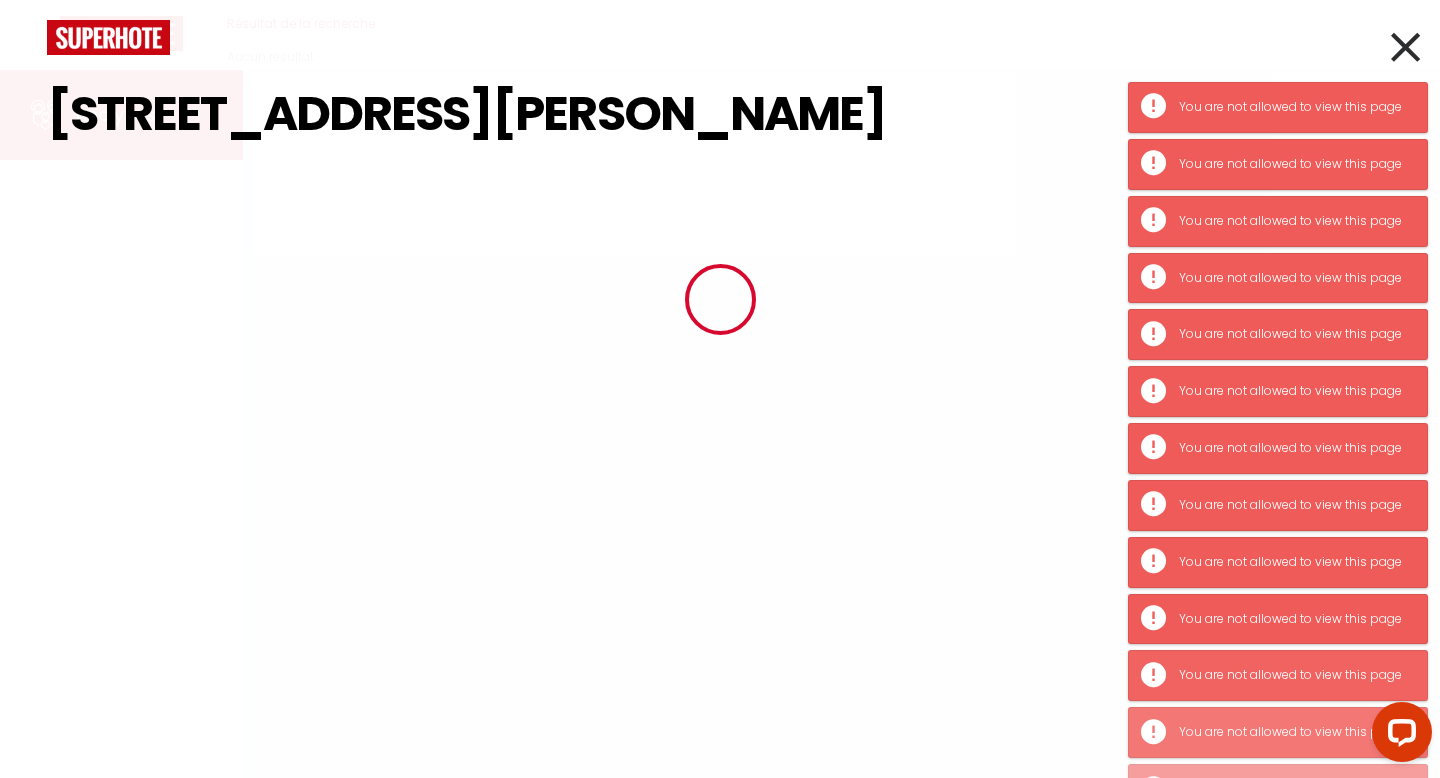 click at bounding box center [720, 299] 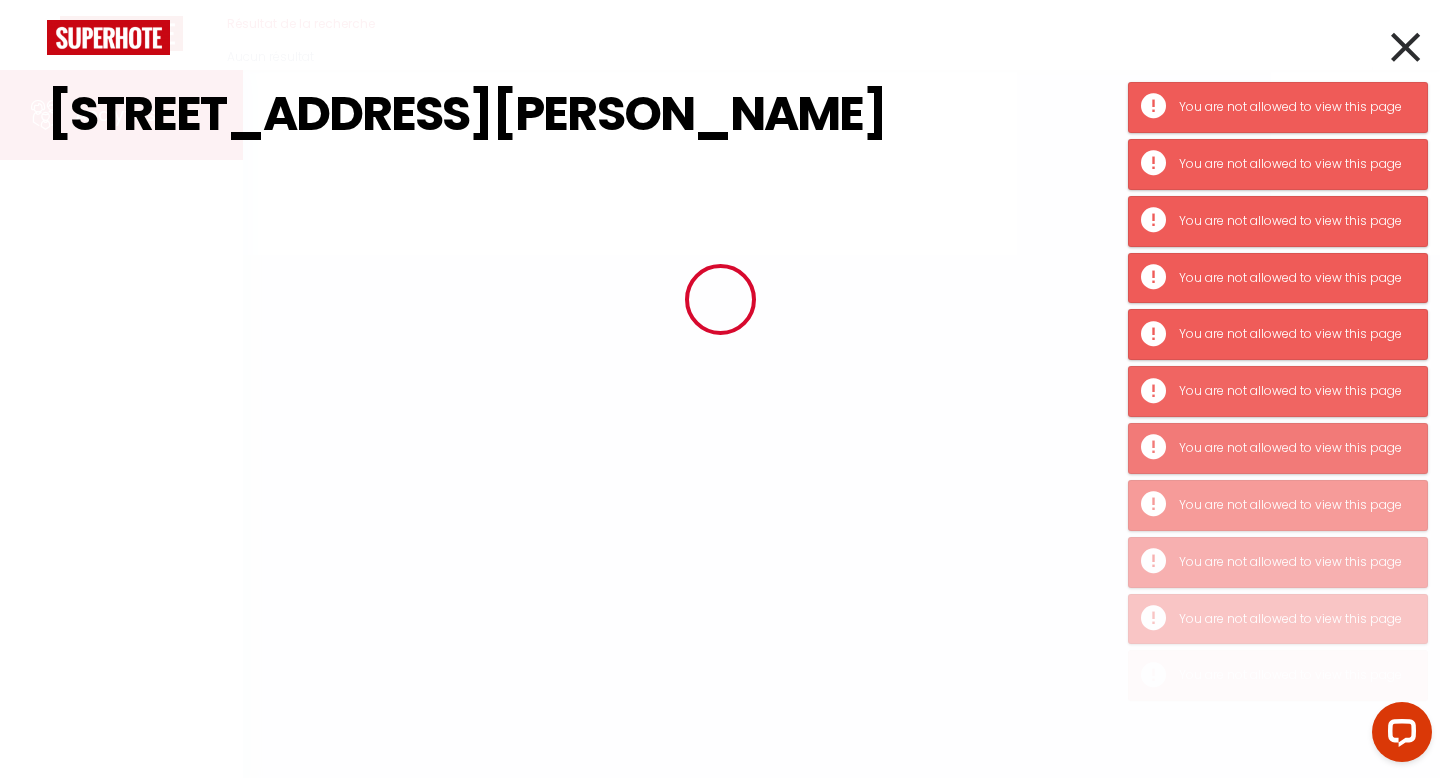 click at bounding box center [720, 299] 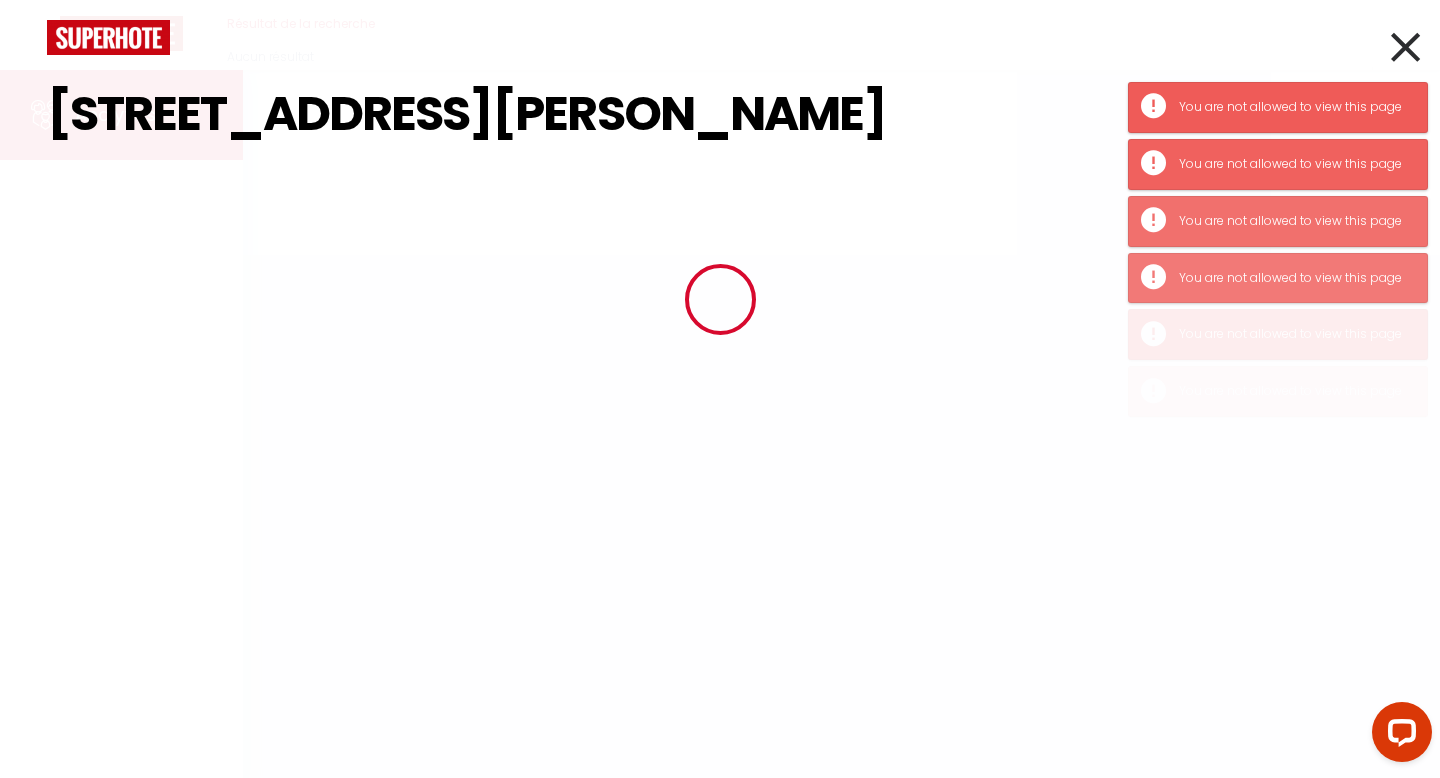 click at bounding box center [720, 299] 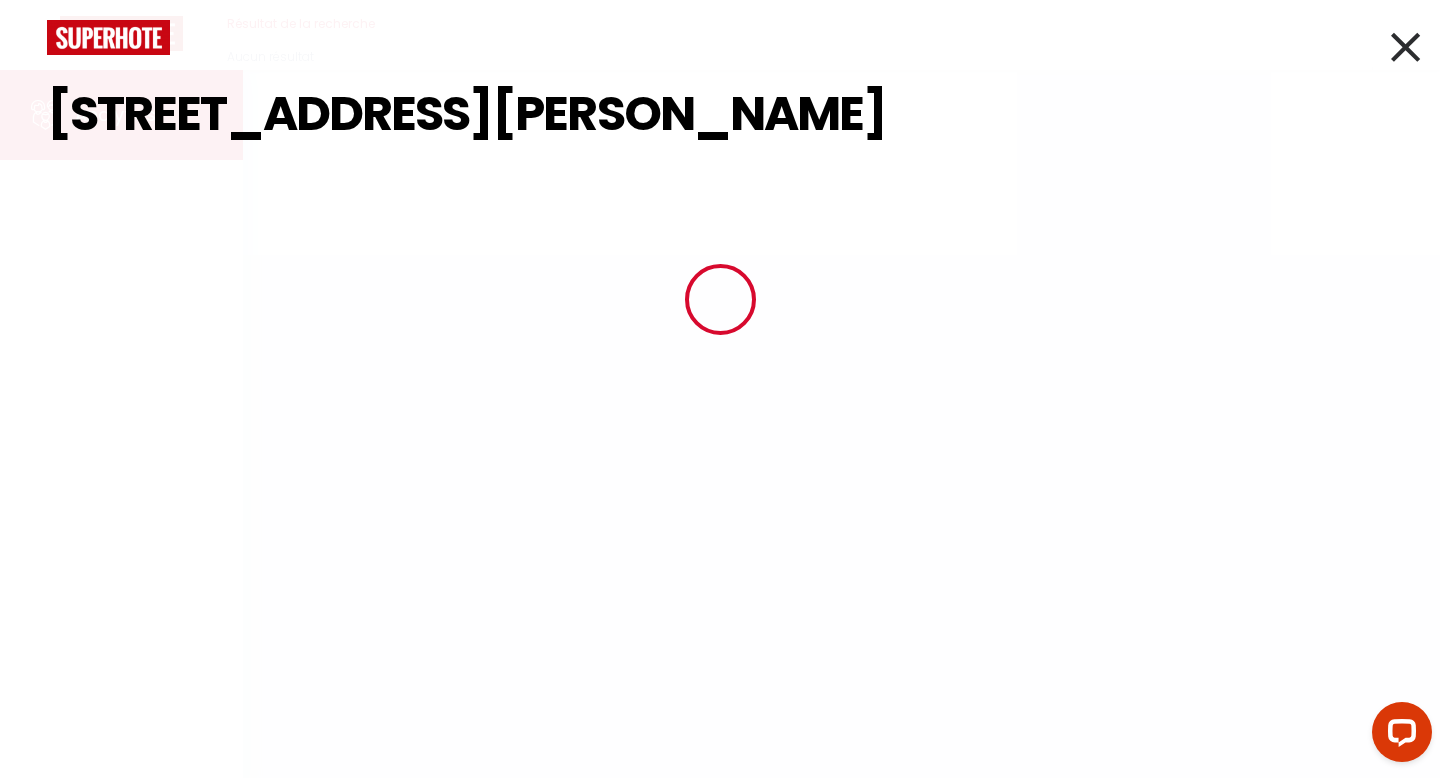 click at bounding box center [720, 299] 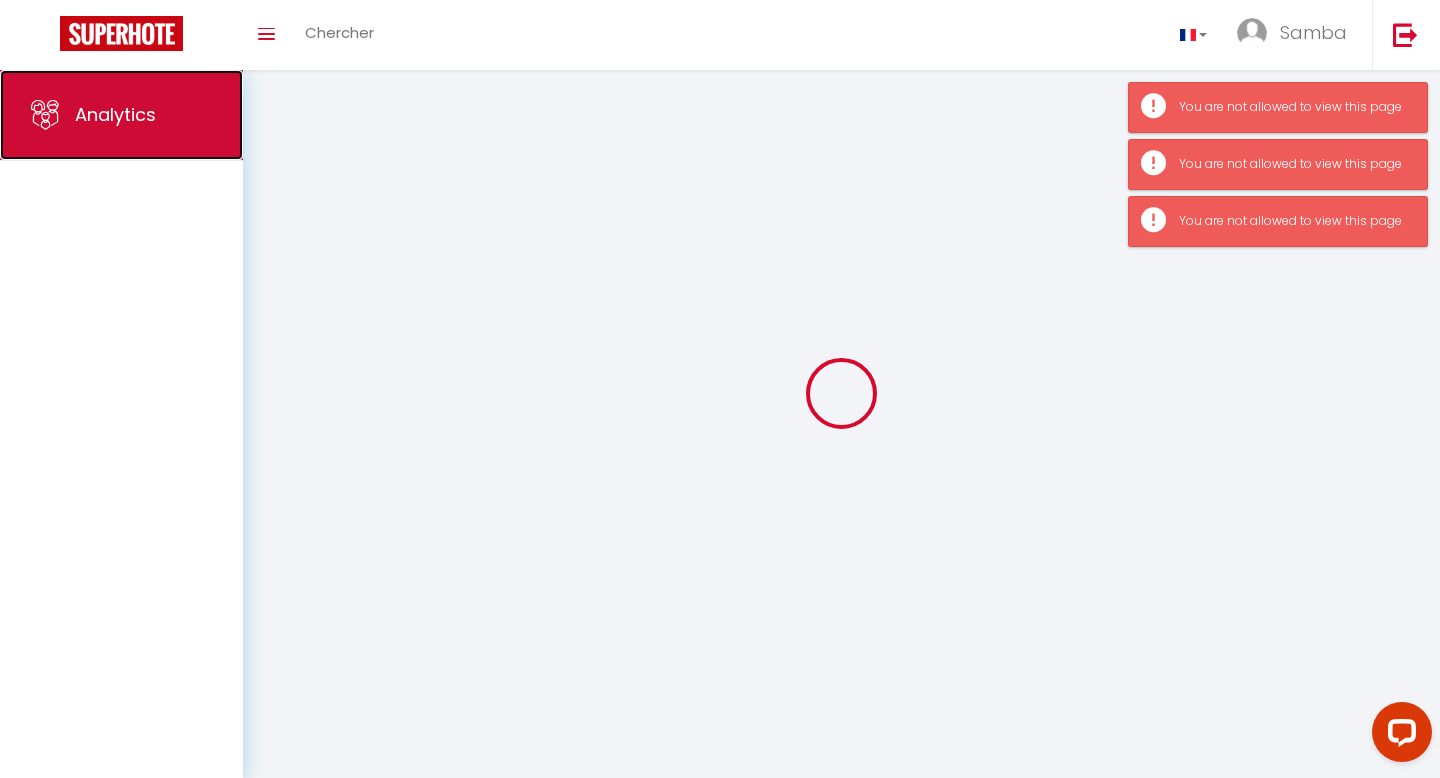 click on "Analytics" at bounding box center [121, 115] 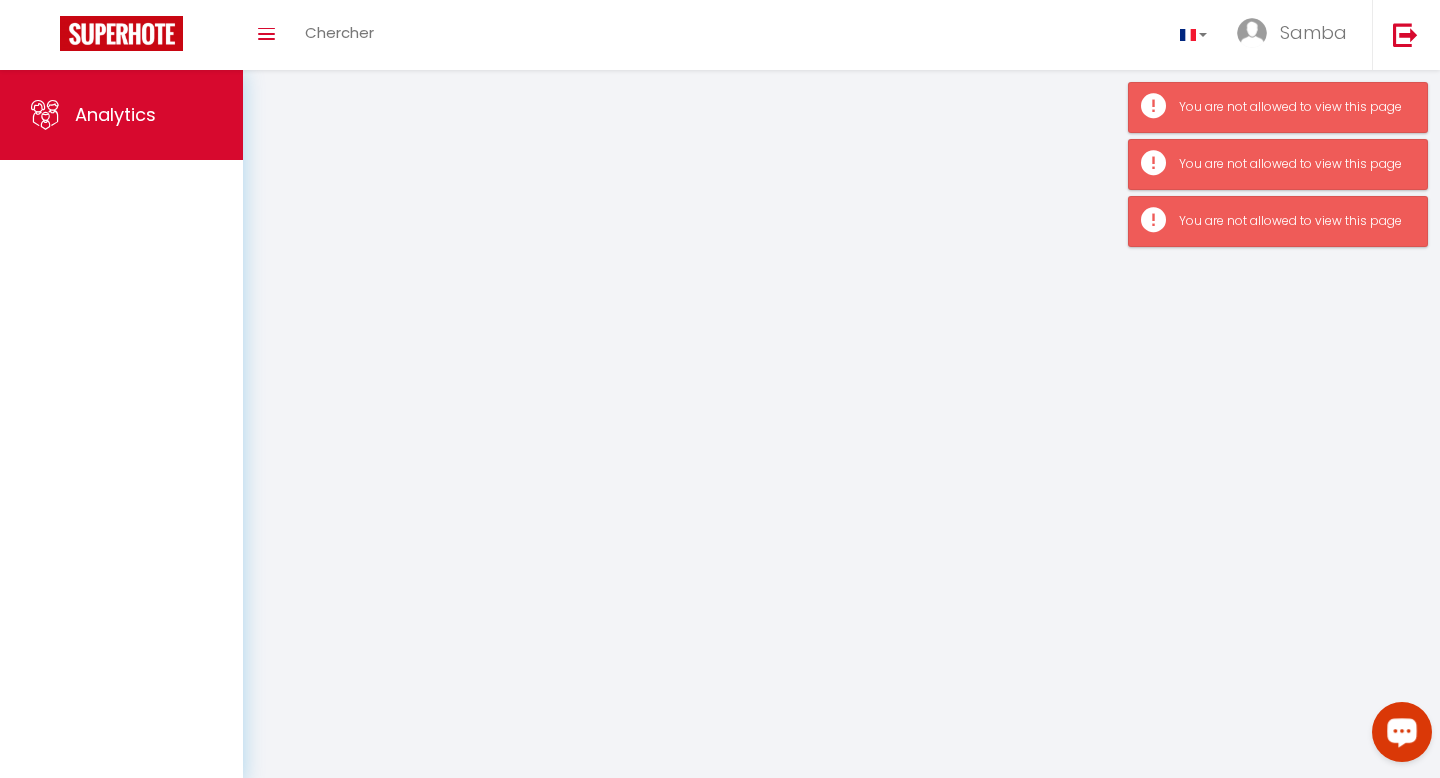 click 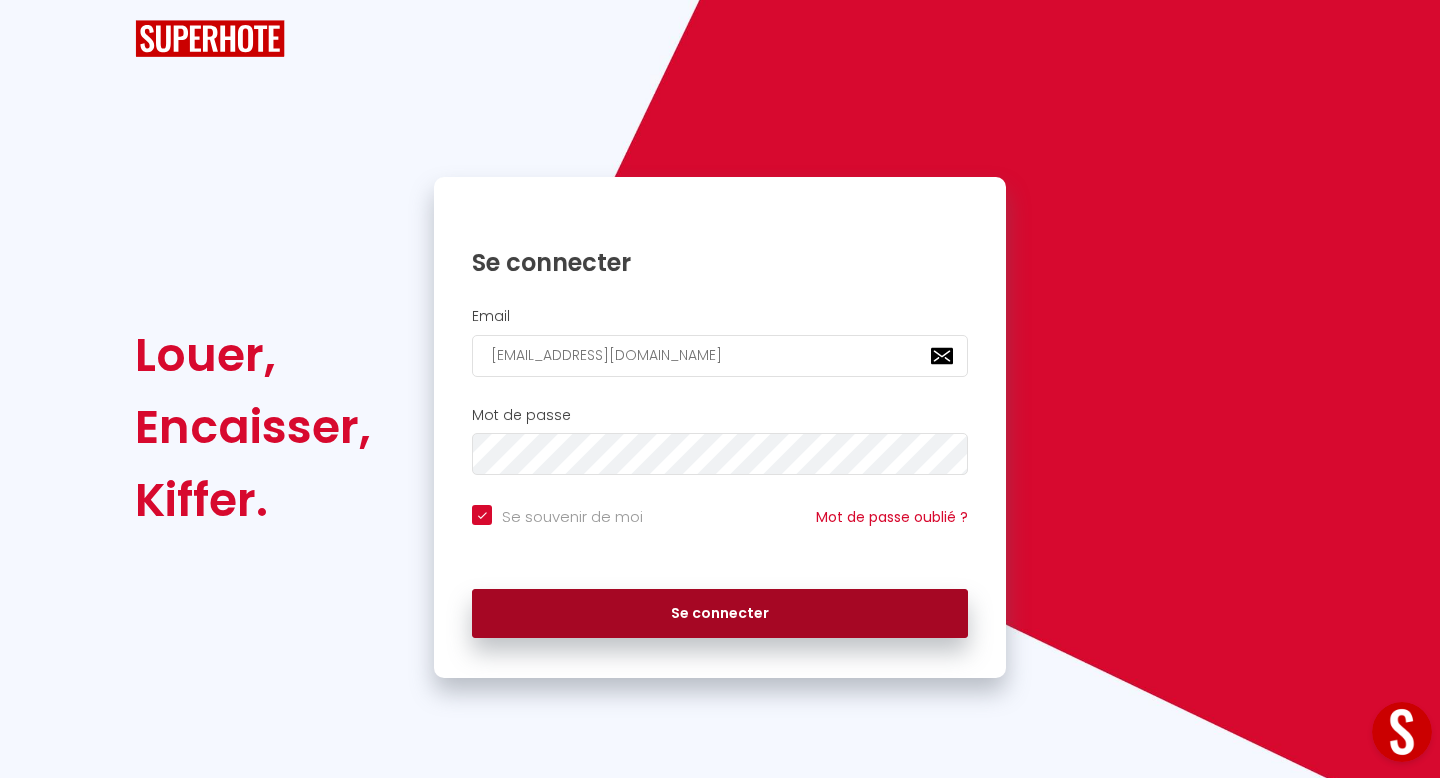 click on "Se connecter" at bounding box center (720, 614) 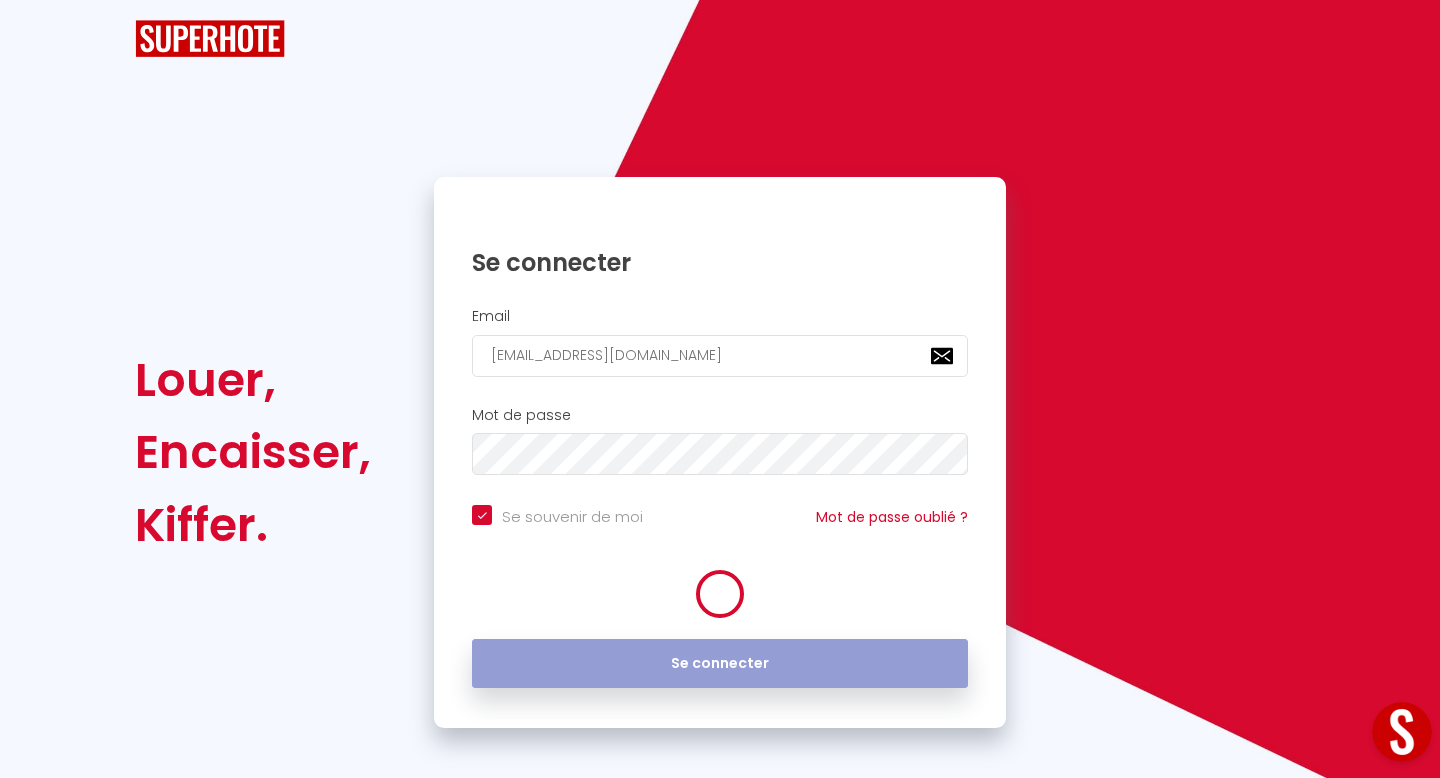 select on "2025" 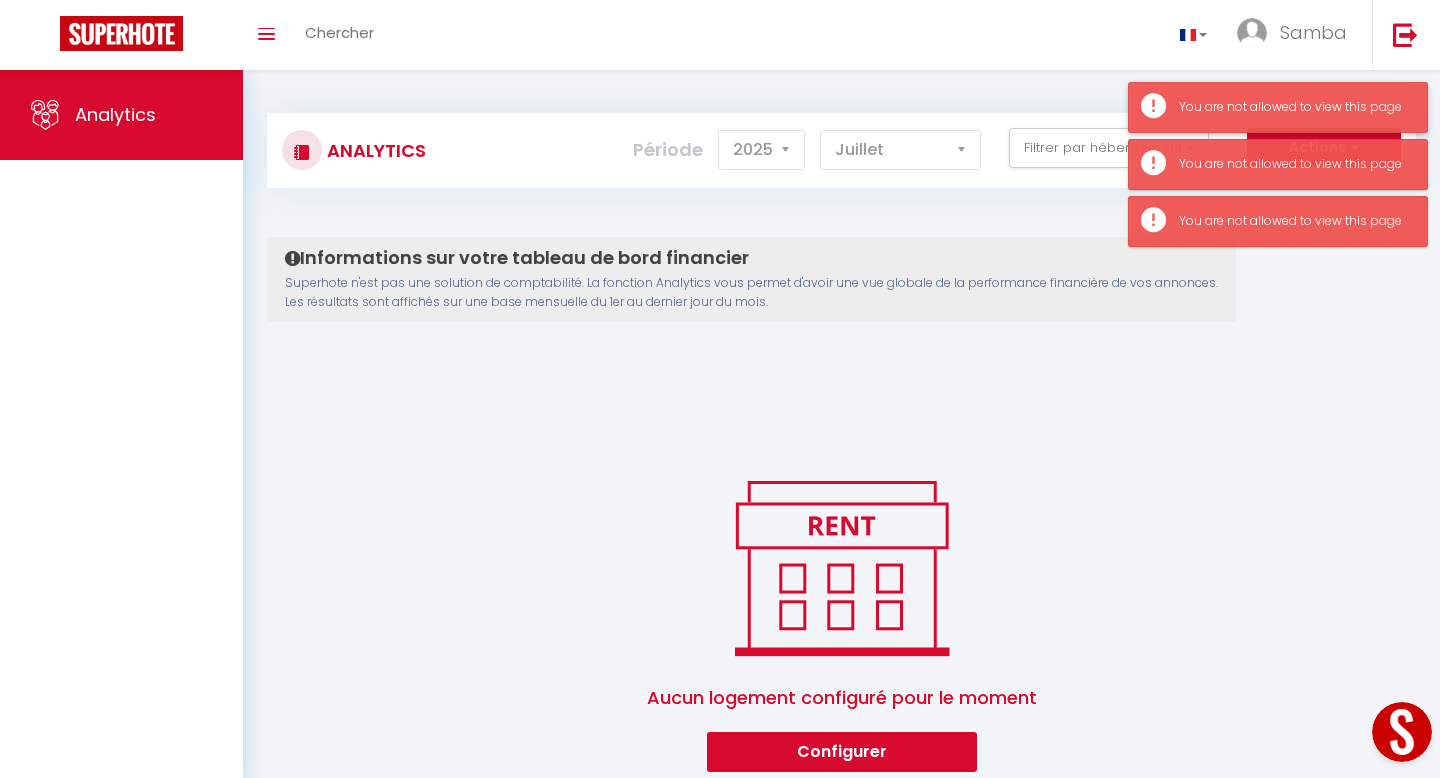 click on "You are not allowed to view this page" at bounding box center (1278, 107) 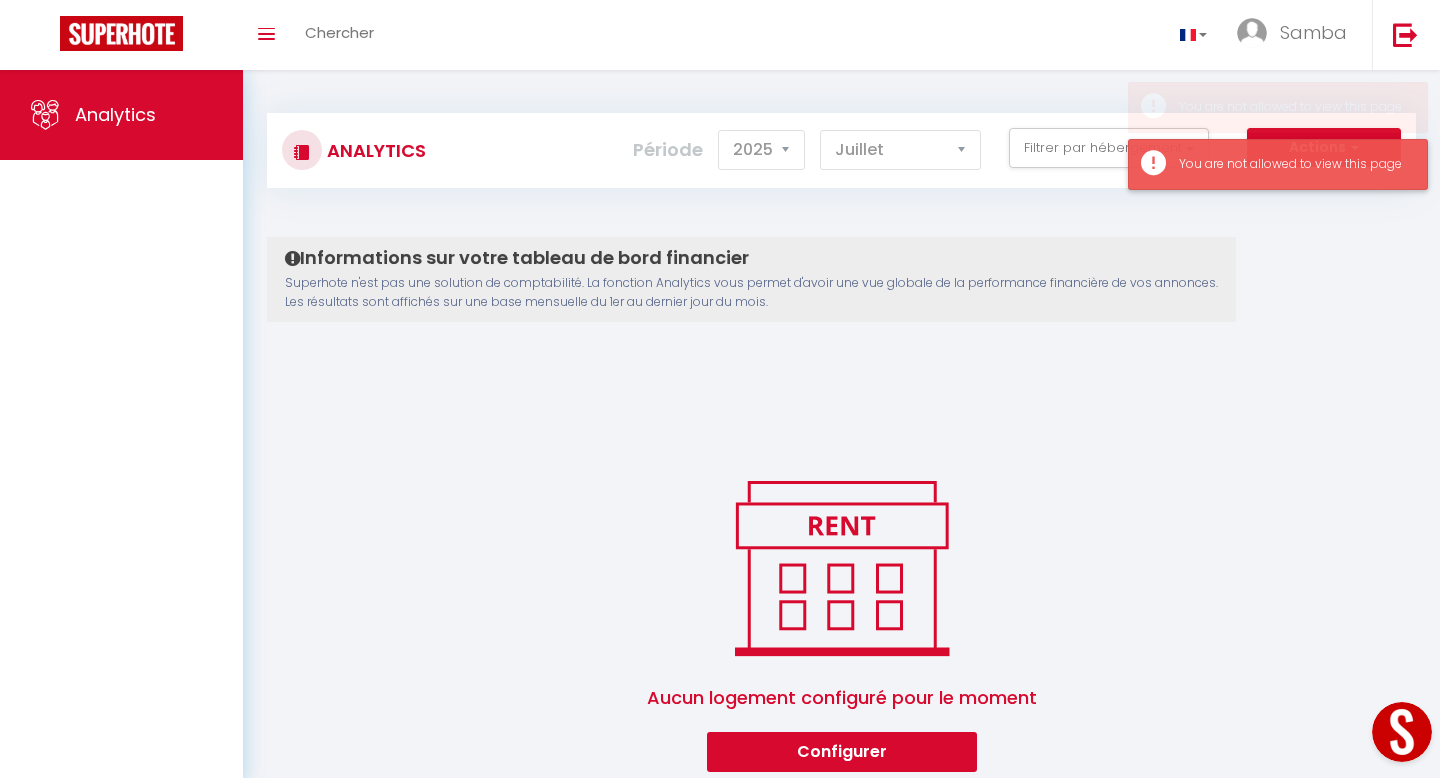 click on "You are not allowed to view this page" at bounding box center [1293, 164] 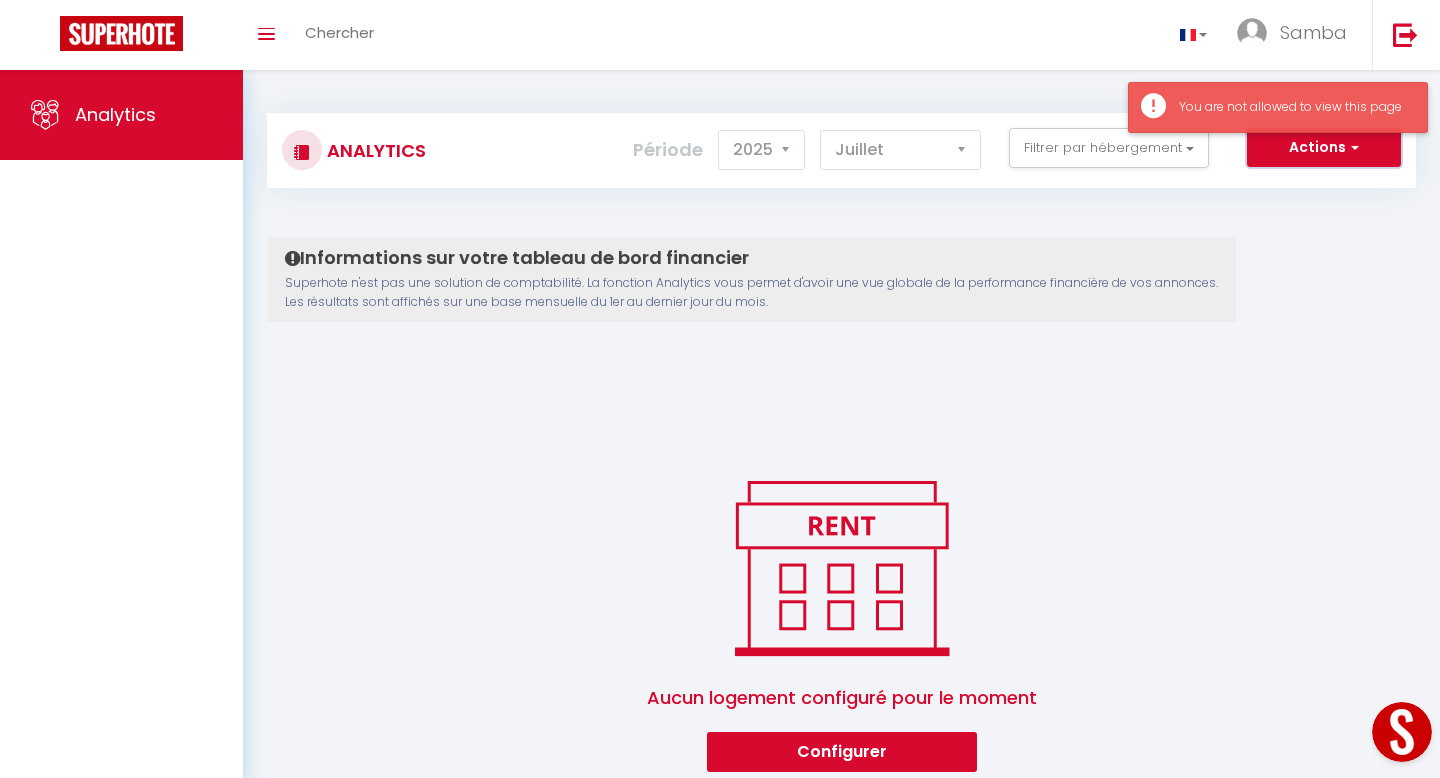 click on "Actions" at bounding box center [1324, 148] 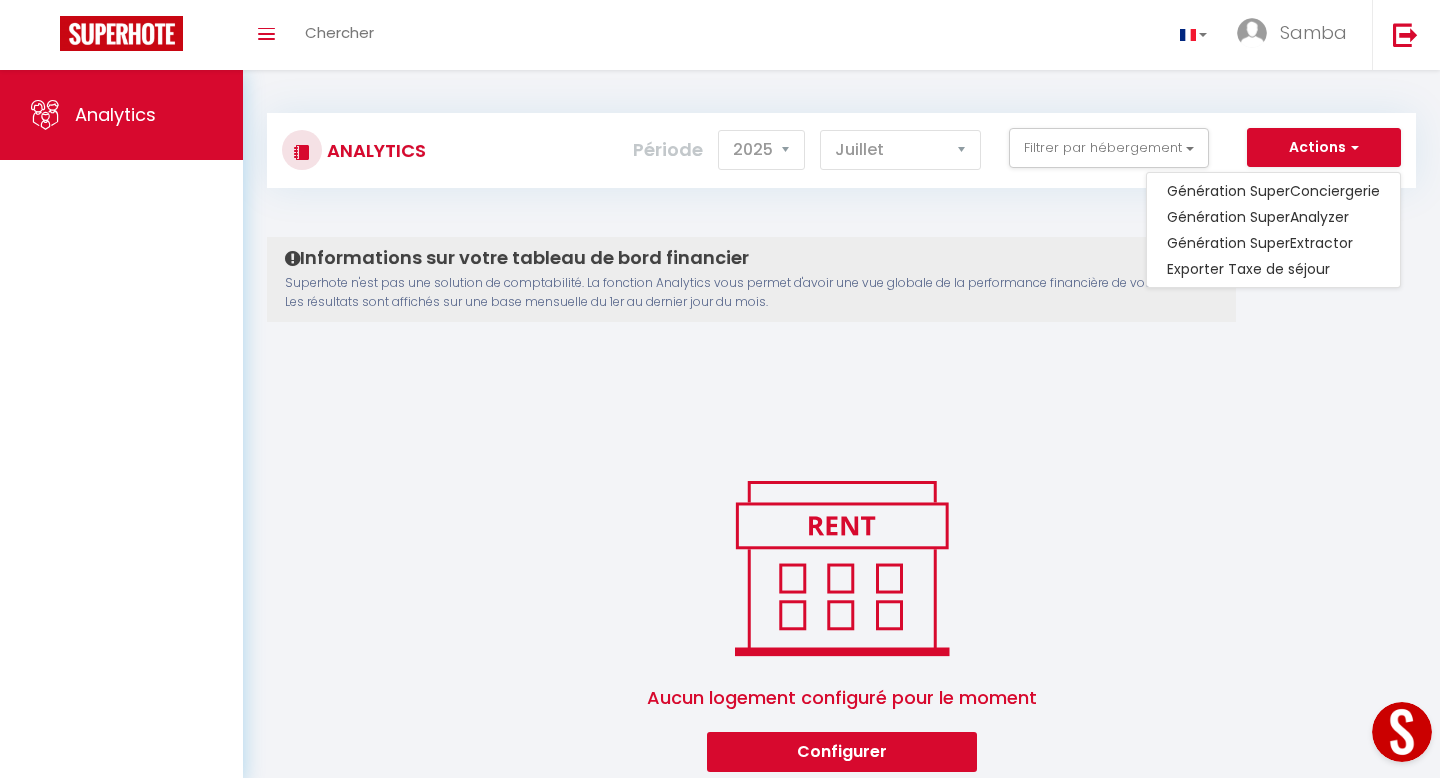 click on "Informations sur votre tableau de bord financier   Superhote n'est pas une solution de comptabilité. La fonction Analytics vous permet d'avoir une vue globale de la performance financière de vos annonces.
Les résultats sont affichés sur une base mensuelle du 1er au dernier jour du mois.
Aucun logement configuré pour le moment   Configurer   [PERSON_NAME] ou Importer des hébergements   ×
Pas d'hébergements pour le moment
IMPORTANT 1- L'import va récupérer les PRIX, les DISPONIBILITES et les RESERVATIONS Airbnb. 2- Après l'import, Superhote gérera les disponibilités et prix du calendrier Airbnb. 3- Veillez à reportez vos autres règles dans le calendrier Superhote.   Annuler
Importer les logements Airbnb
0   Hébergement actif     0   Nuits louées       0   Nuits restantes non louées     0.00 %   Taux d'occupation     0.00   Nombre moyen de voyageurs par réservation      0.00        0.00 €" at bounding box center [841, 505] 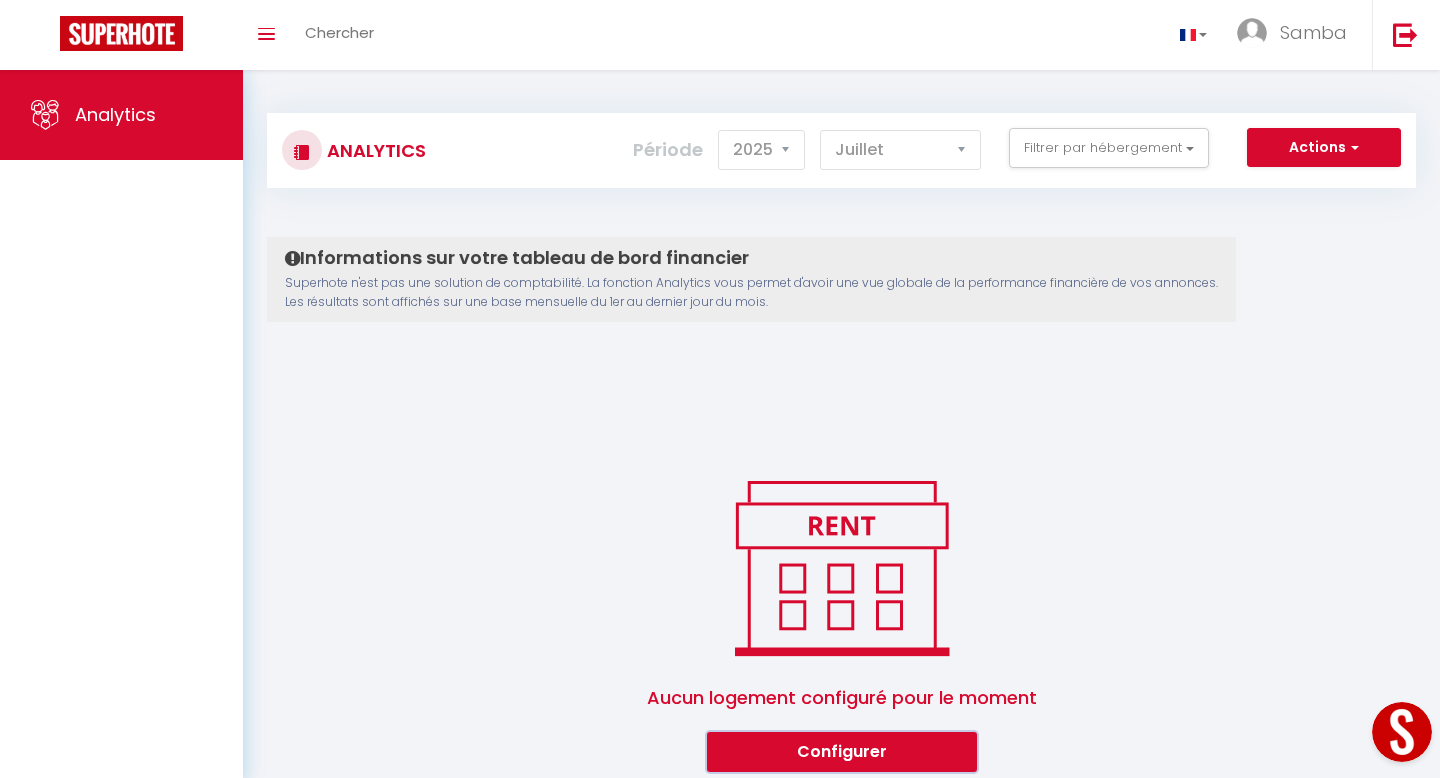 click on "Configurer" at bounding box center (842, 752) 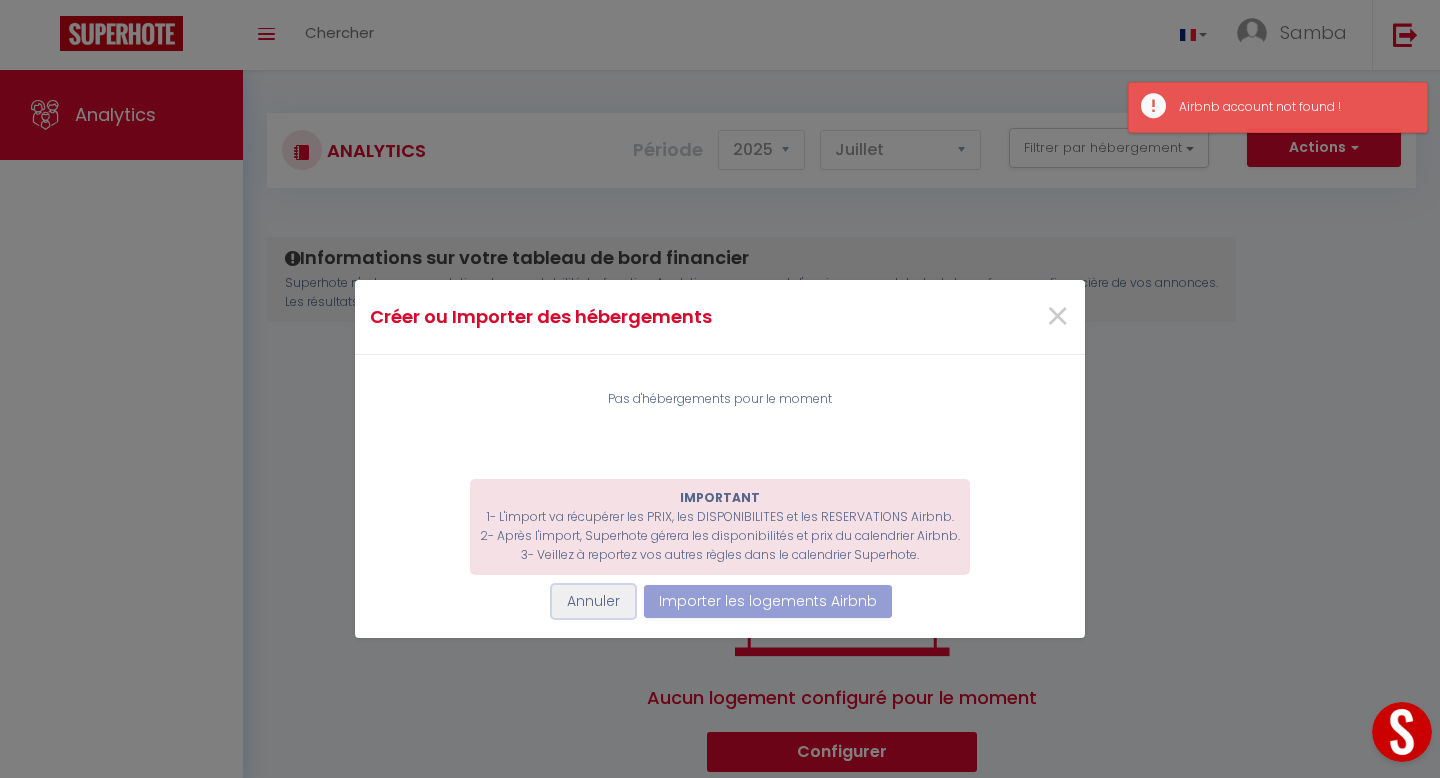 click on "Annuler" at bounding box center [593, 602] 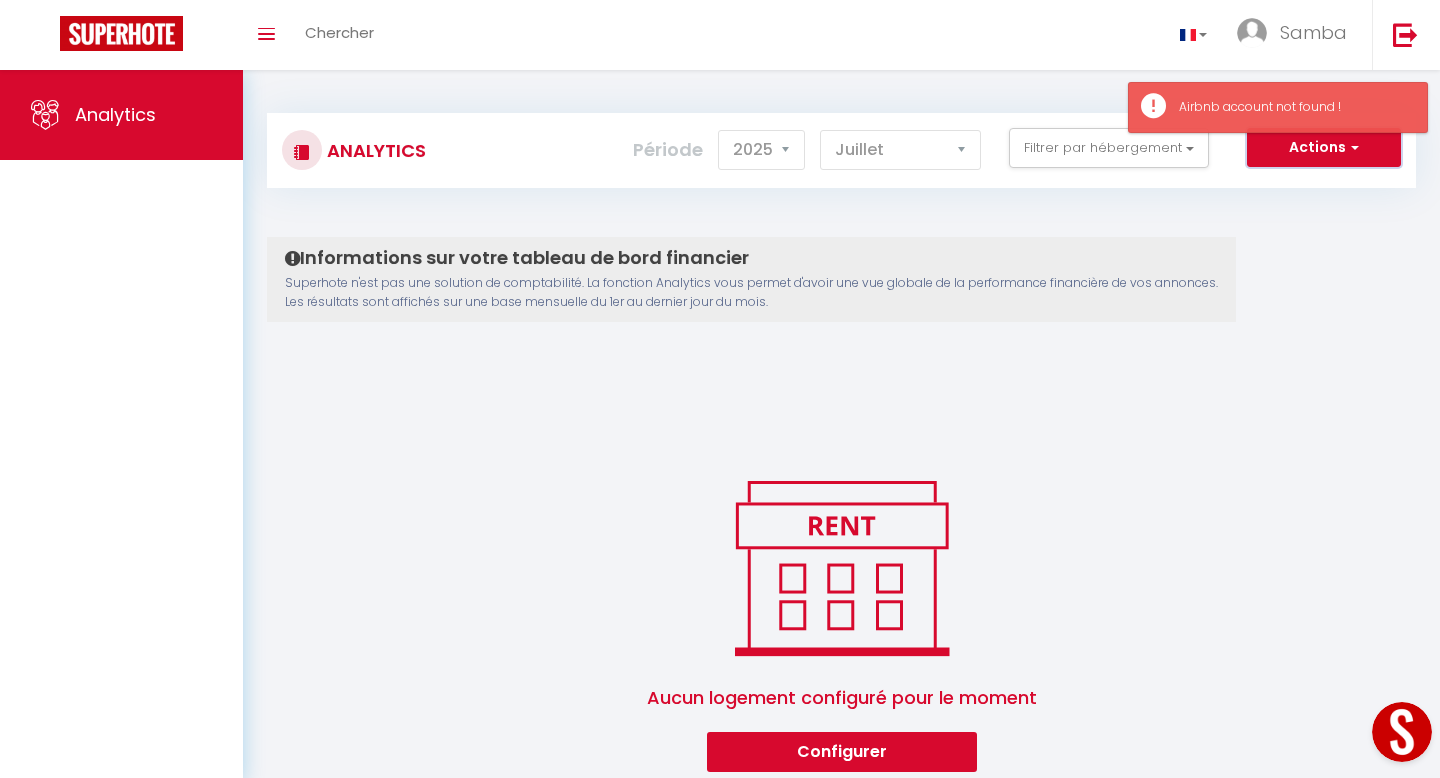 click on "Actions" at bounding box center (1324, 148) 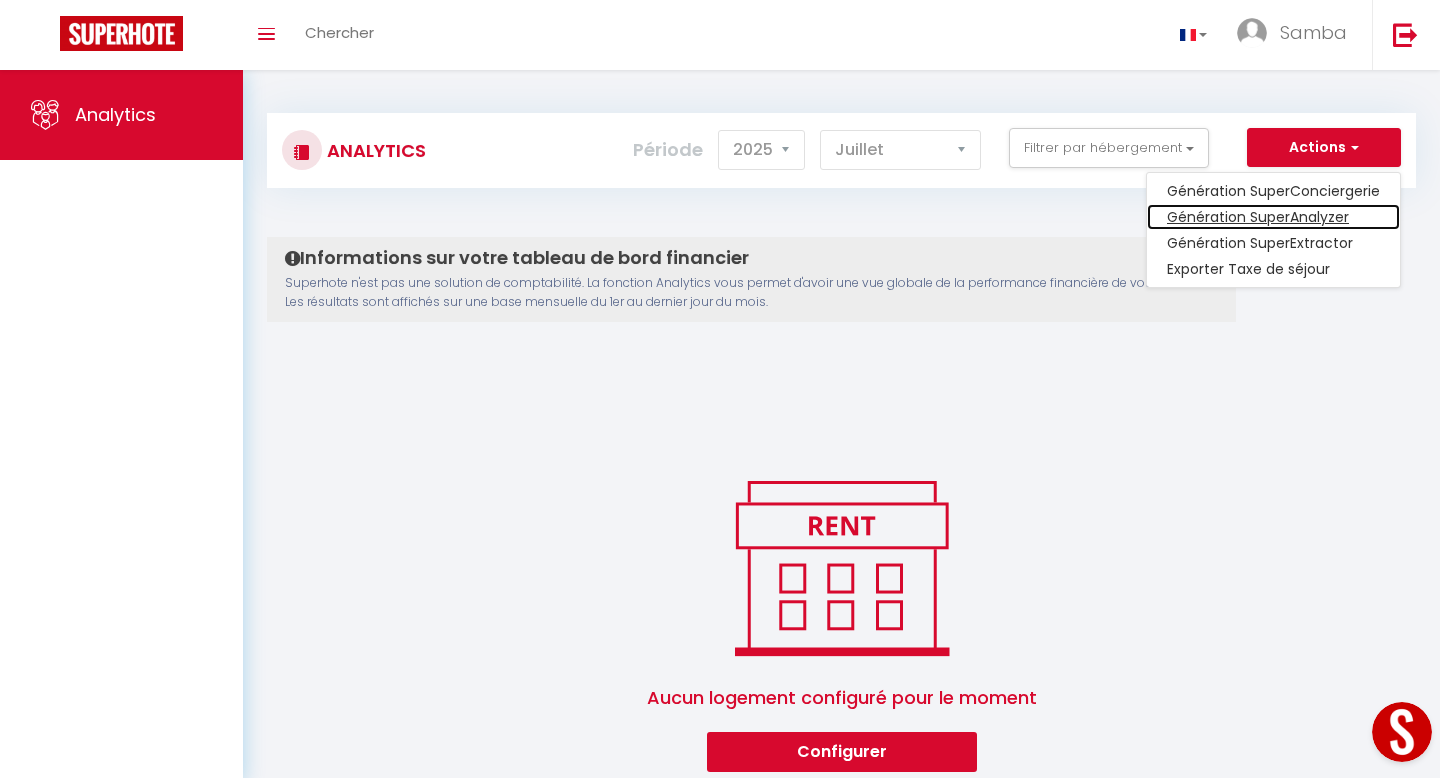 click on "Génération SuperAnalyzer" at bounding box center [1273, 217] 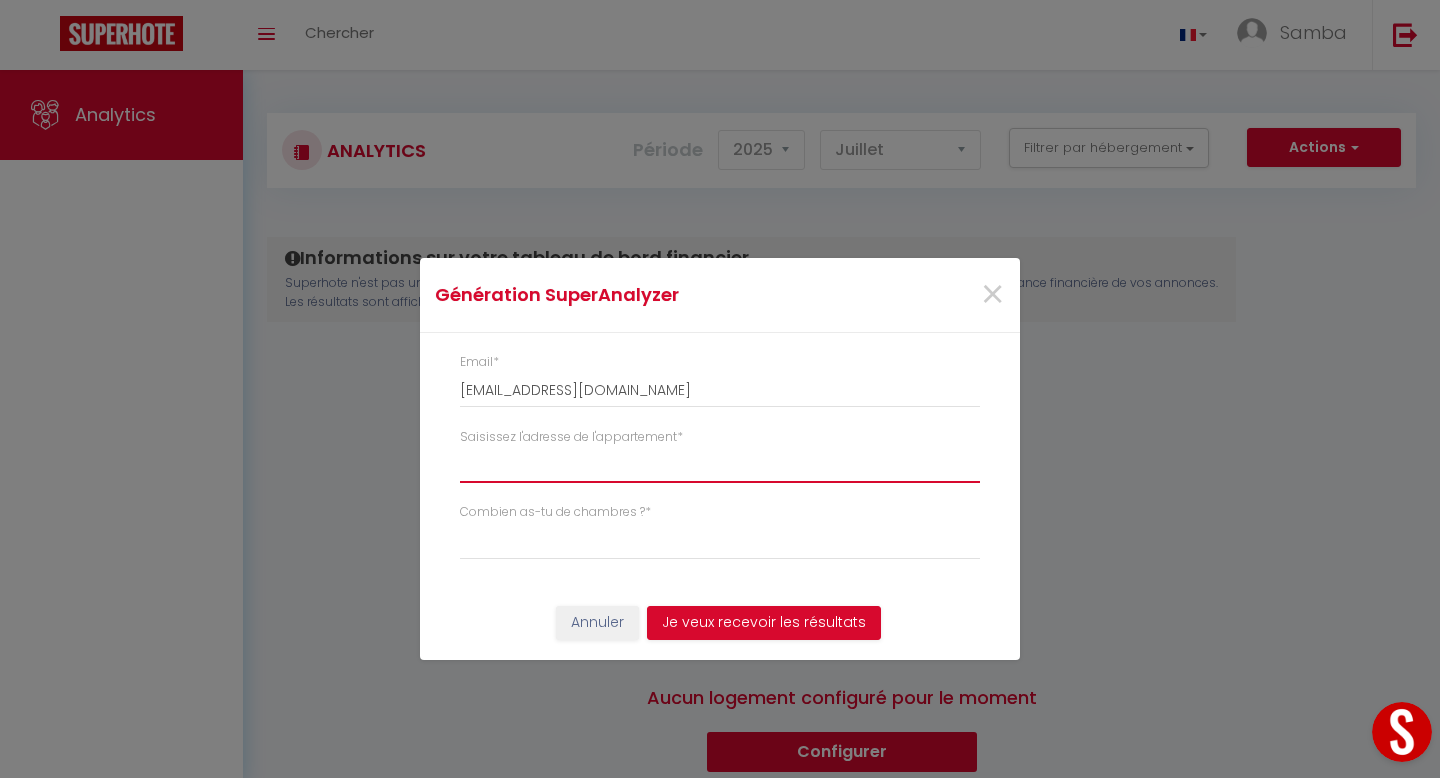 click on "Saisissez l'adresse de l'appartement
*" at bounding box center (720, 465) 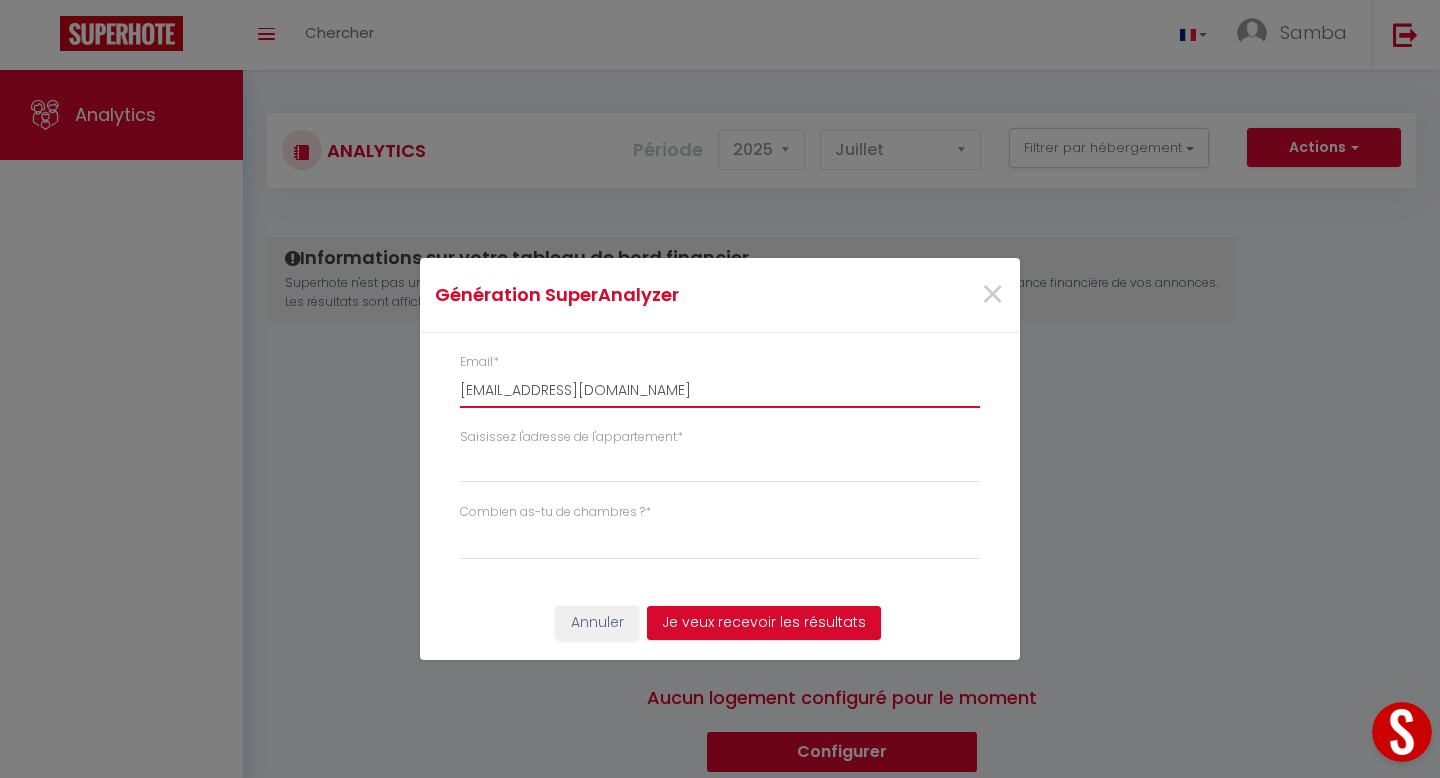 drag, startPoint x: 732, startPoint y: 389, endPoint x: 497, endPoint y: 378, distance: 235.25731 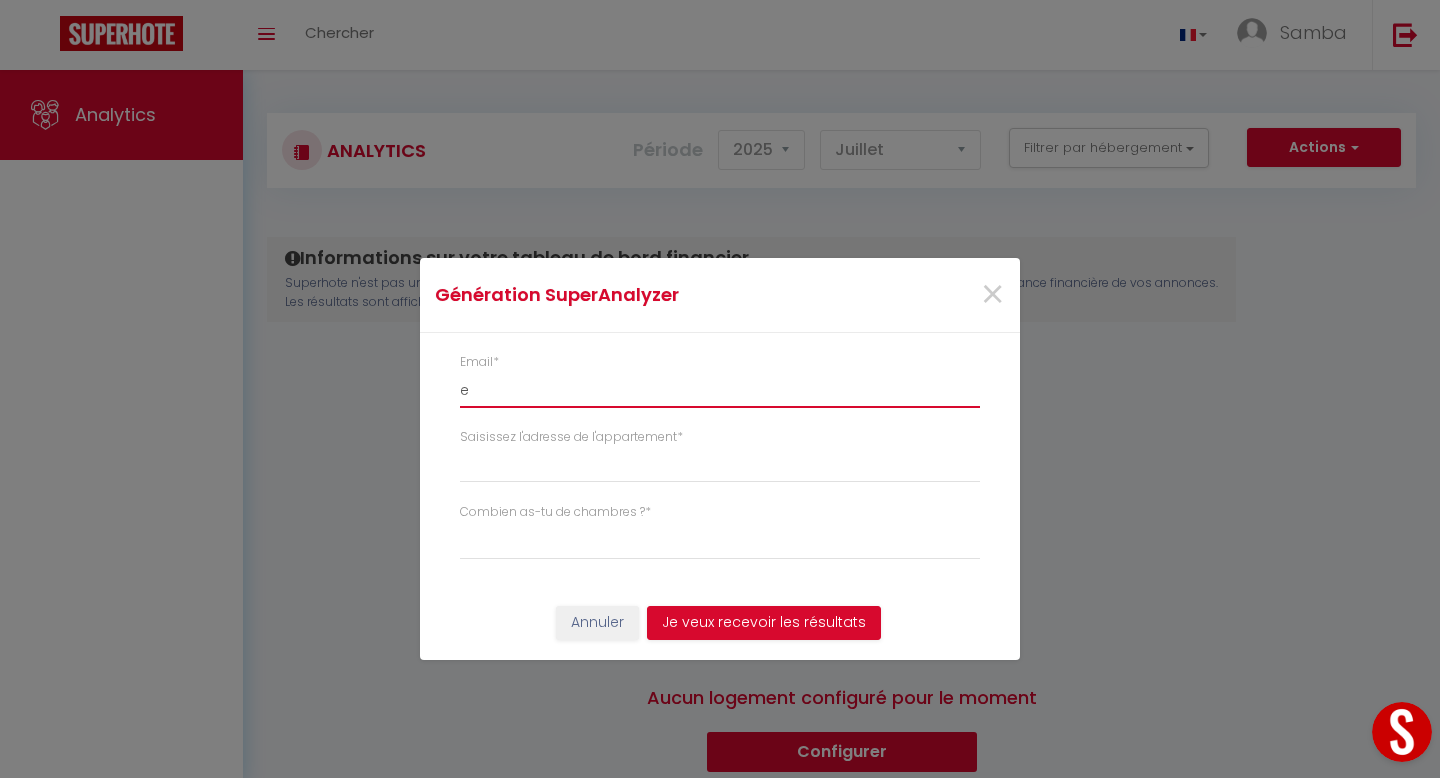 select 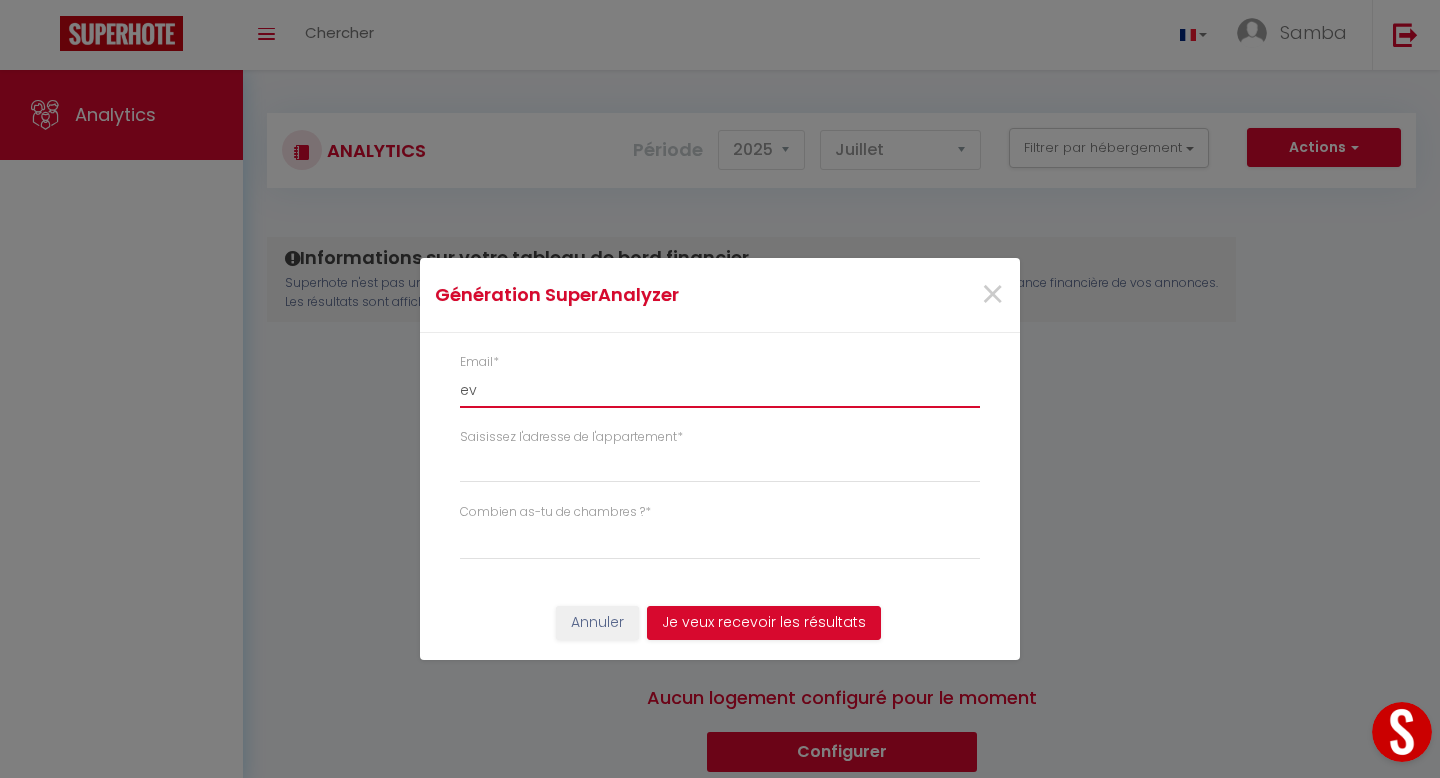 select 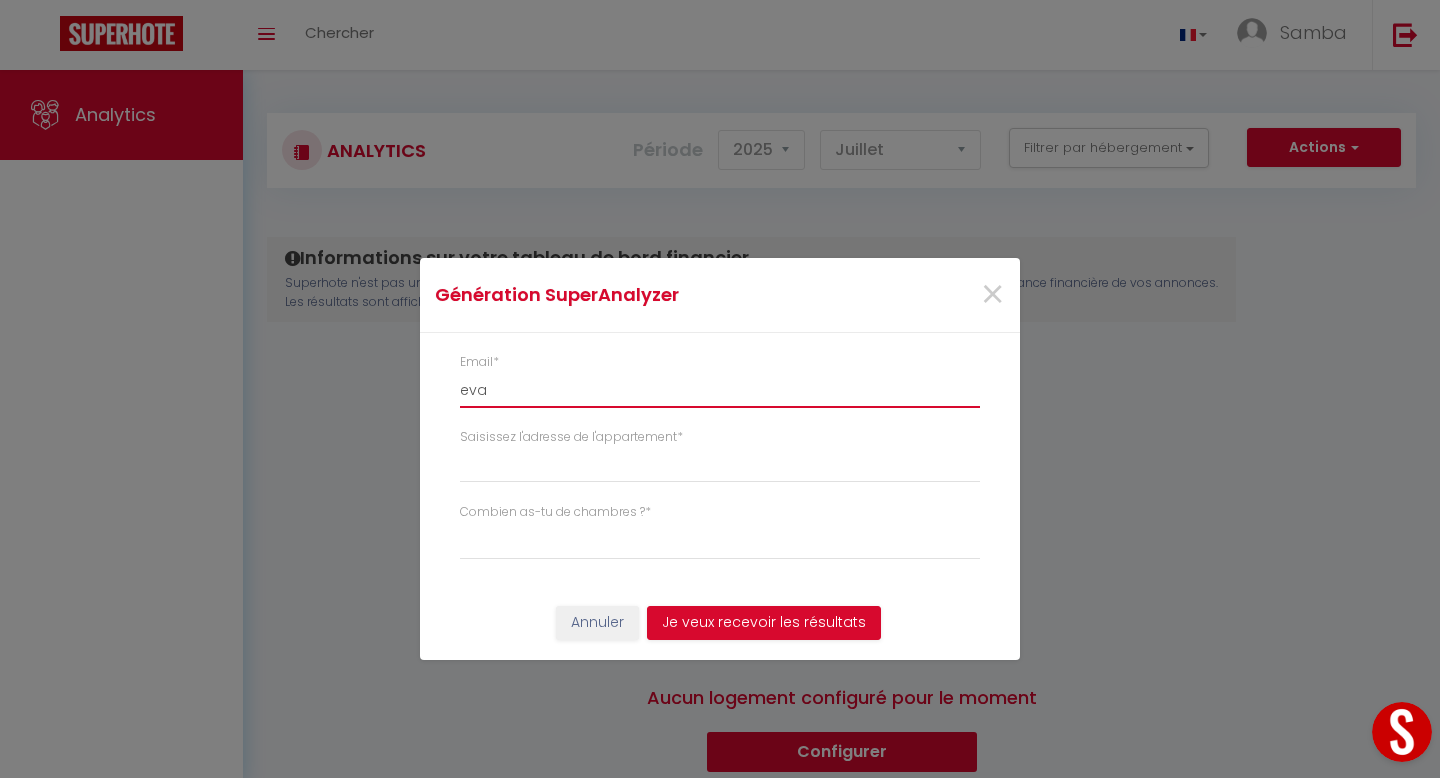 select 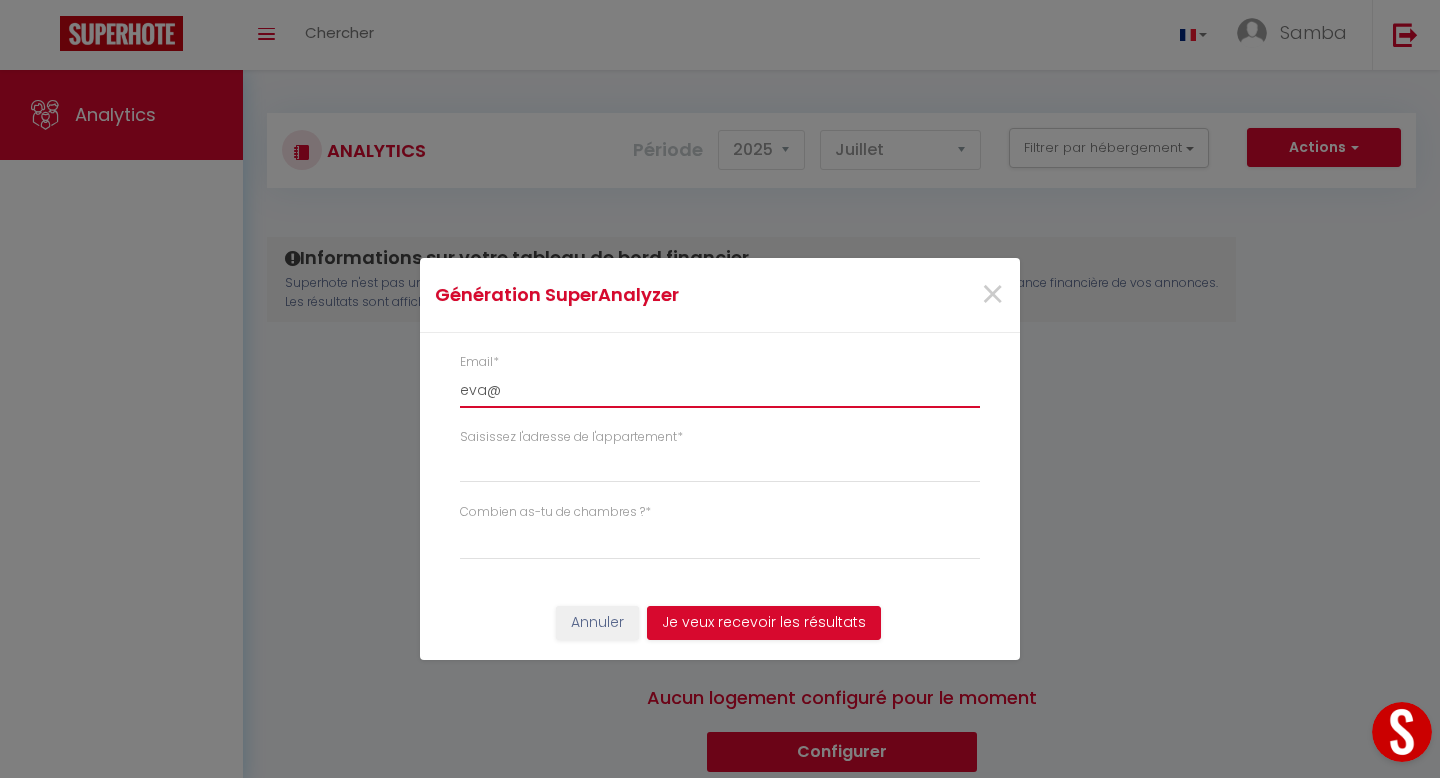 select 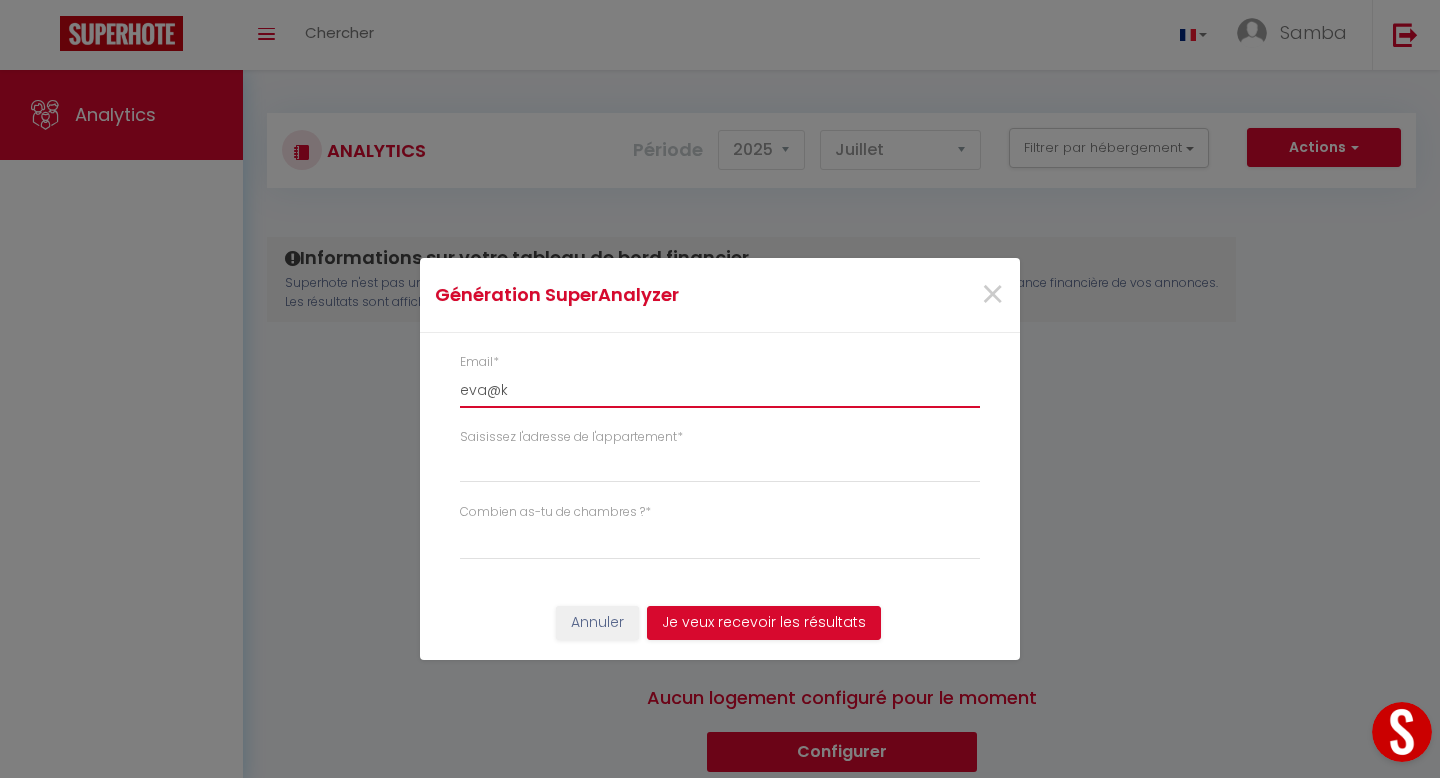select 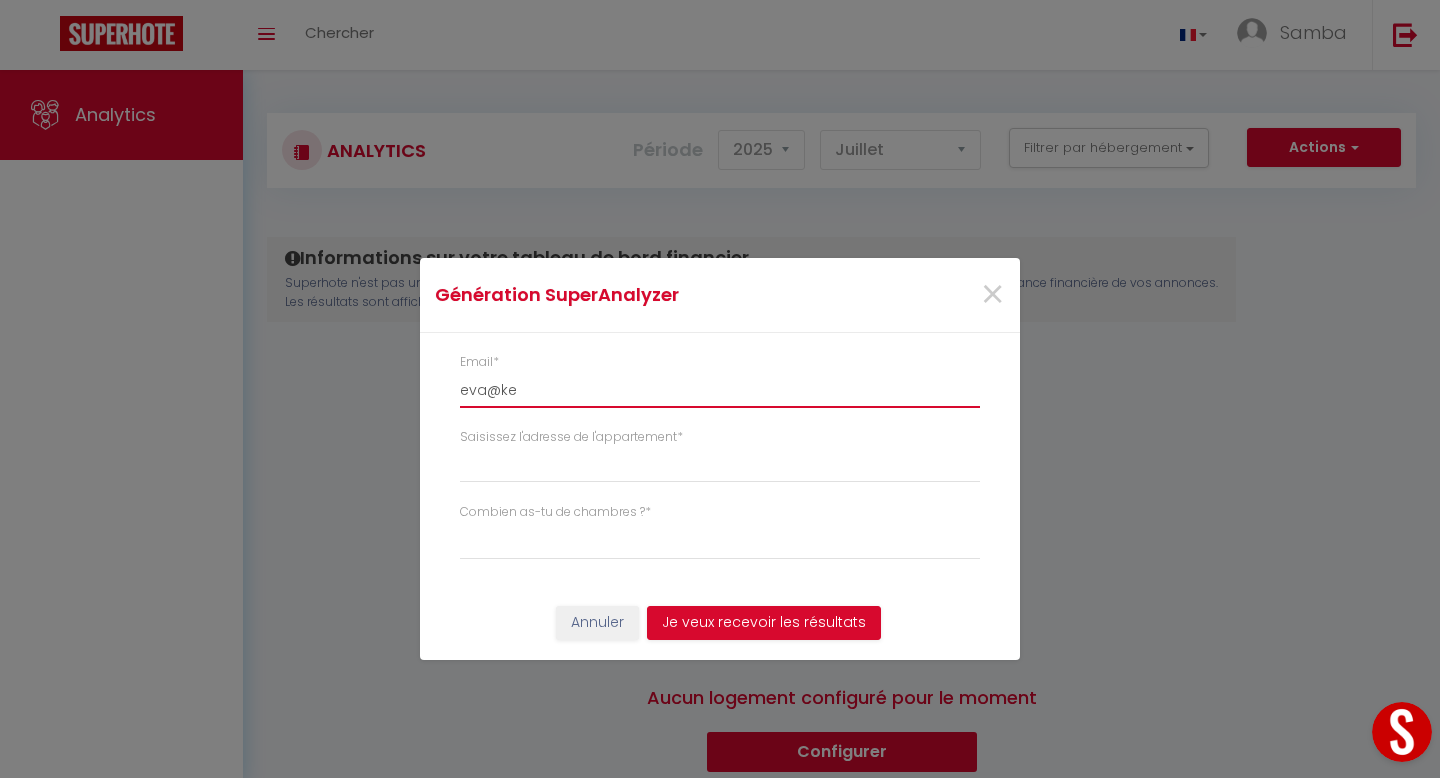 select 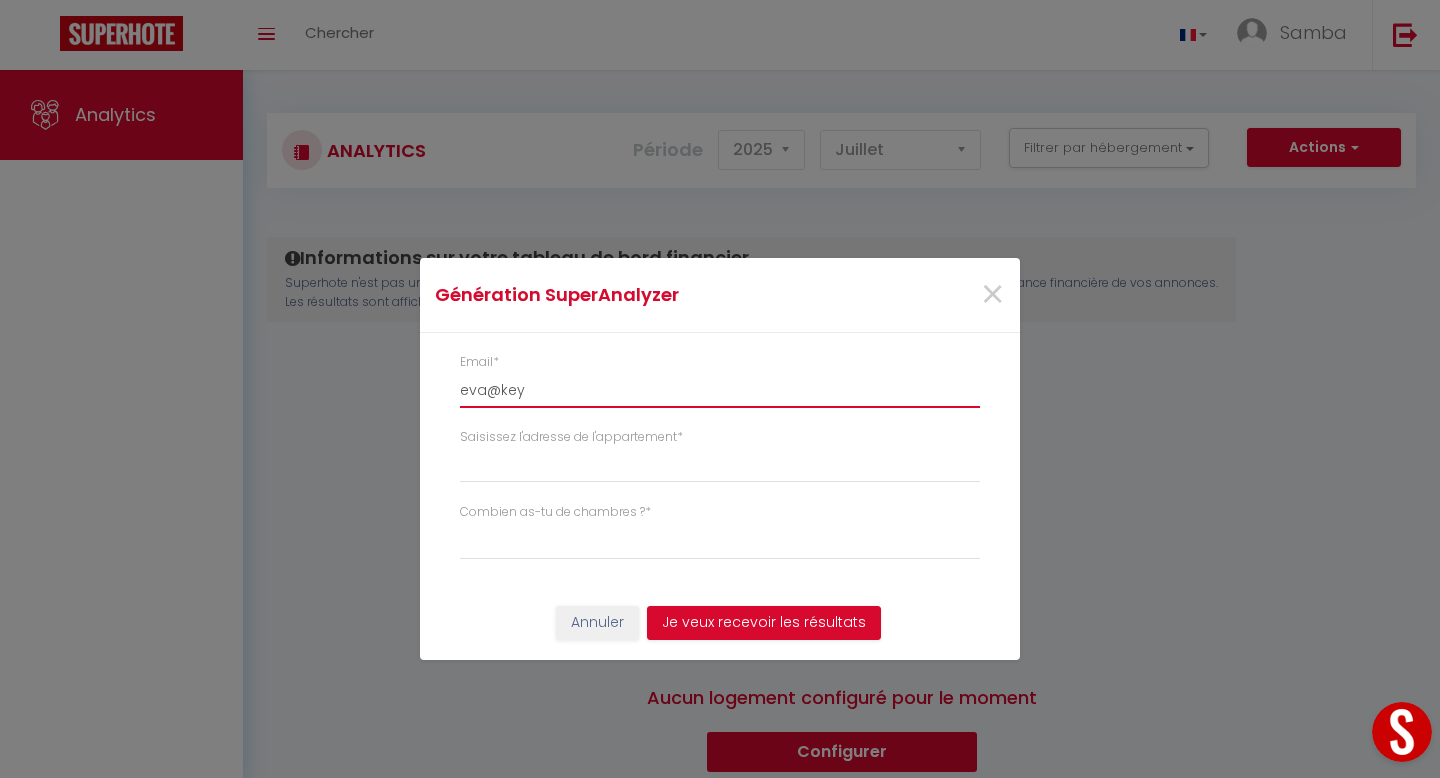 select 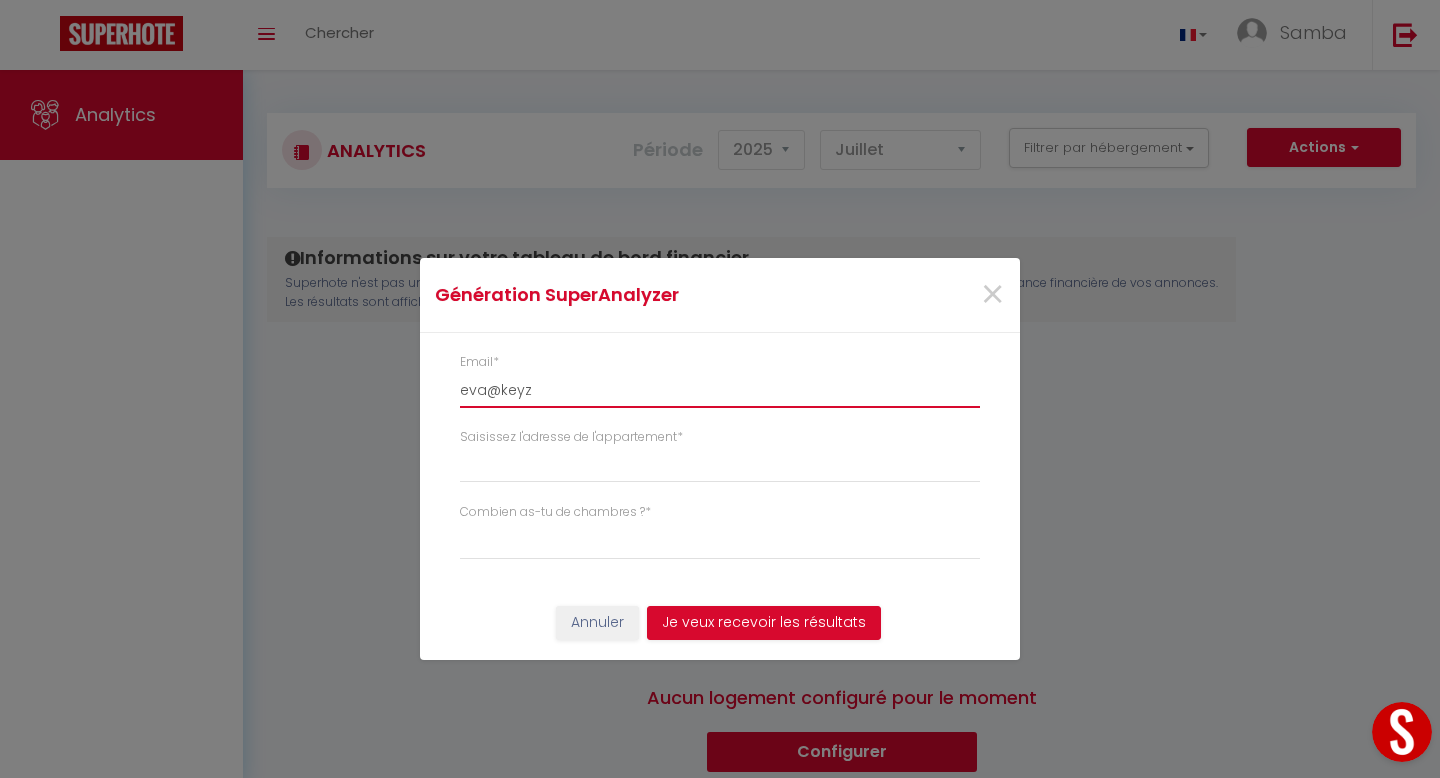 select 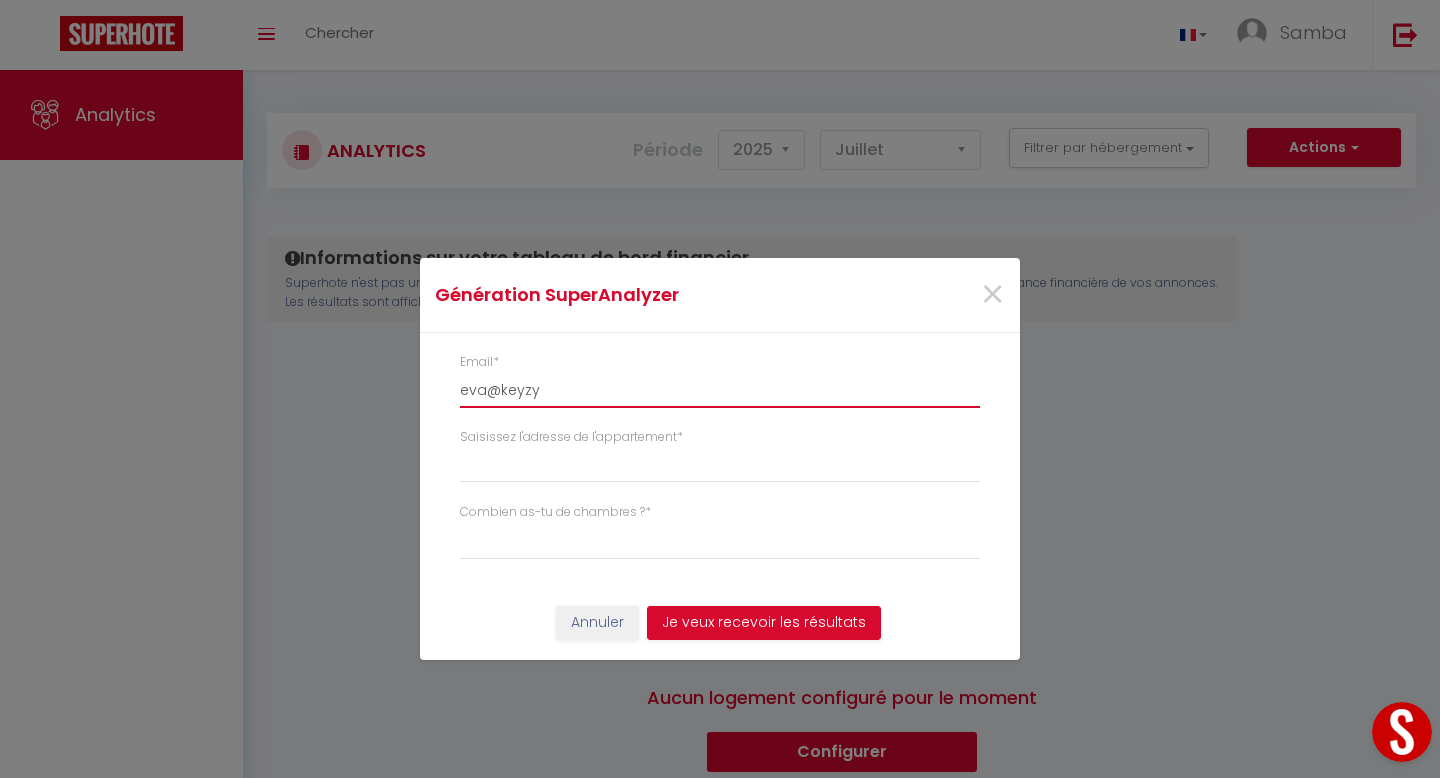 select 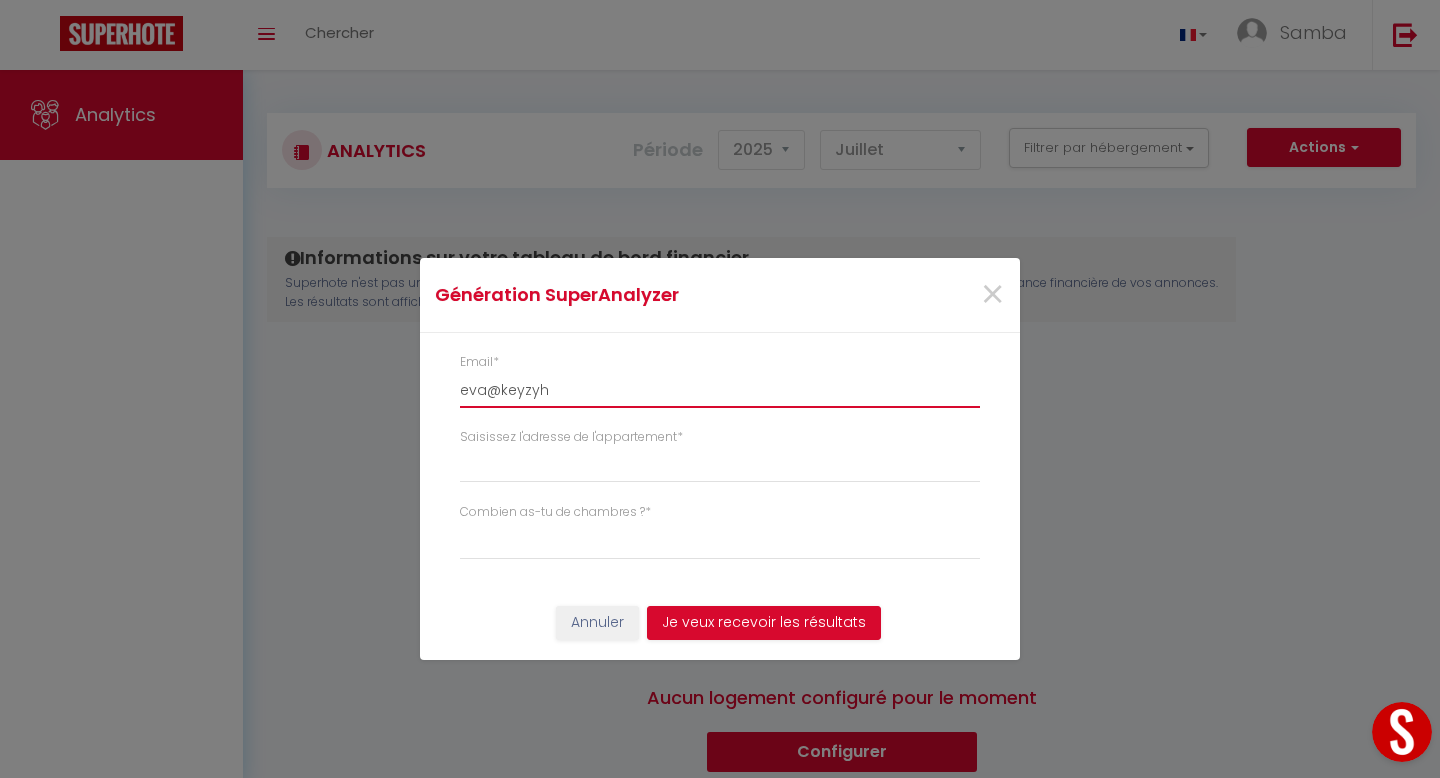 select 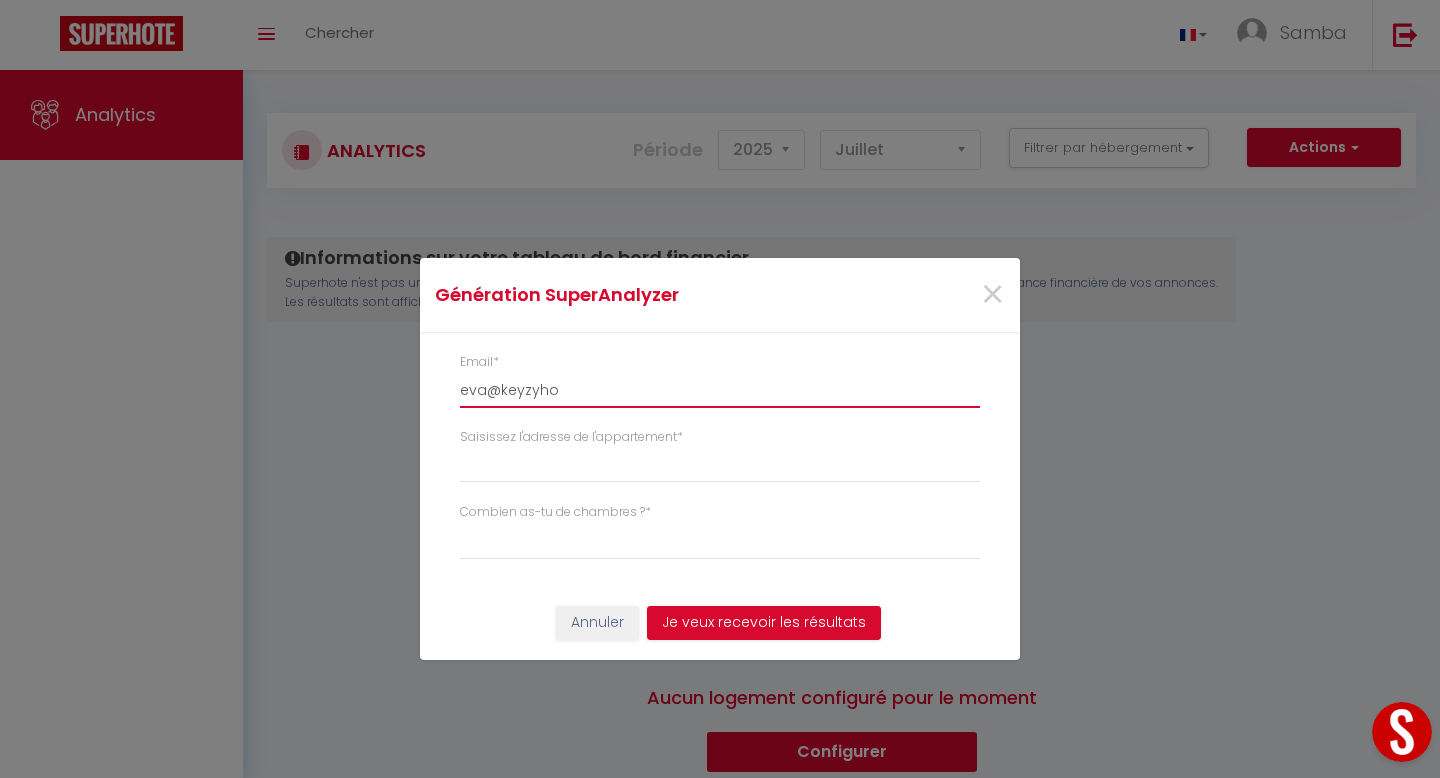 select 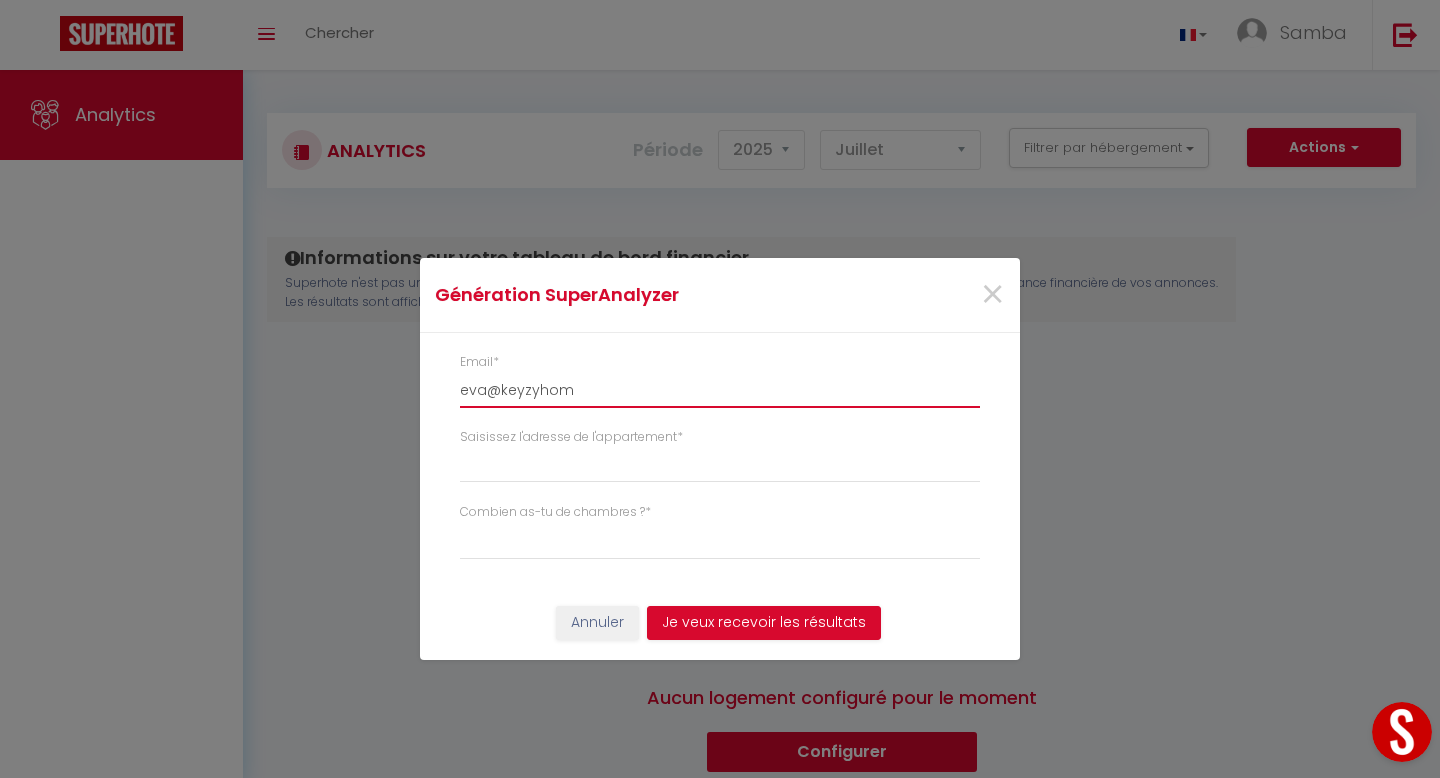 select 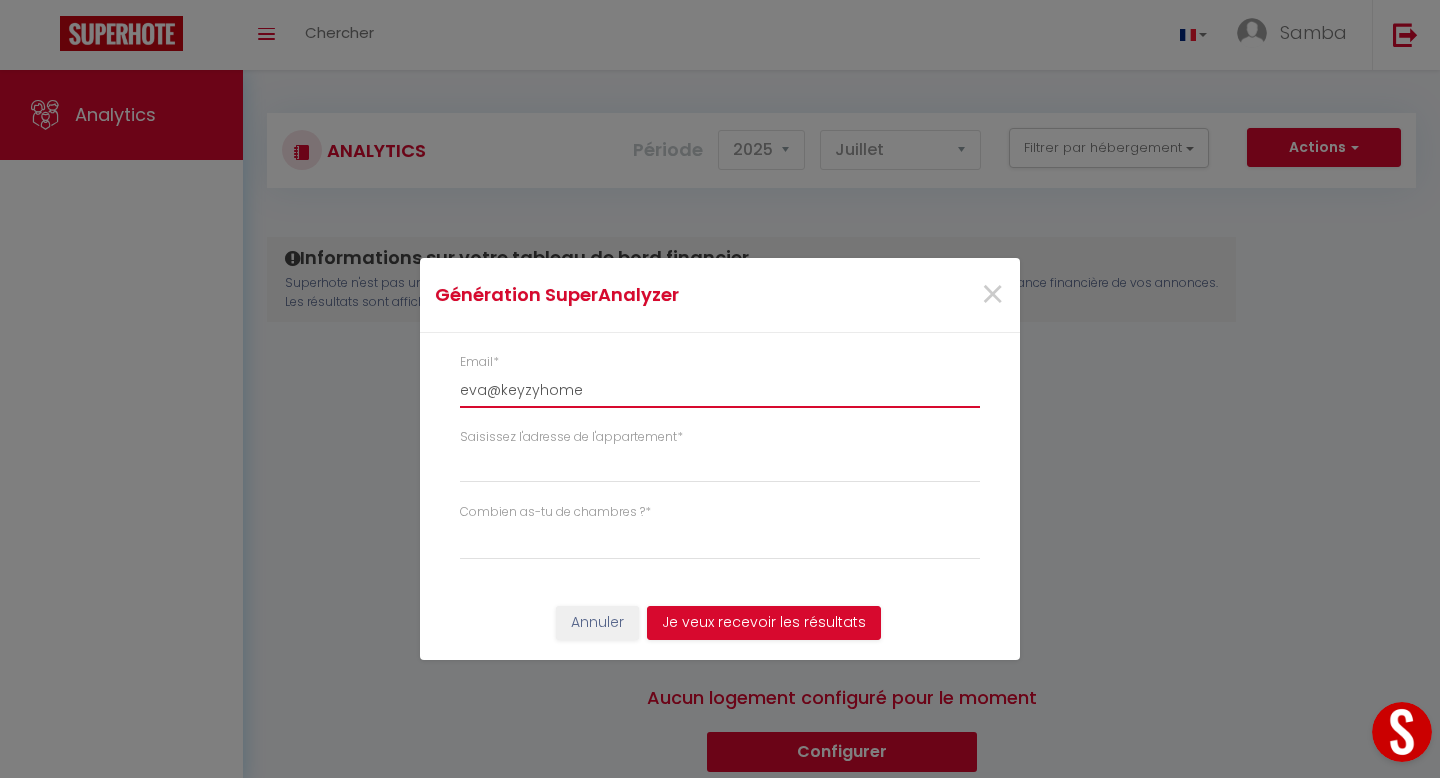 select 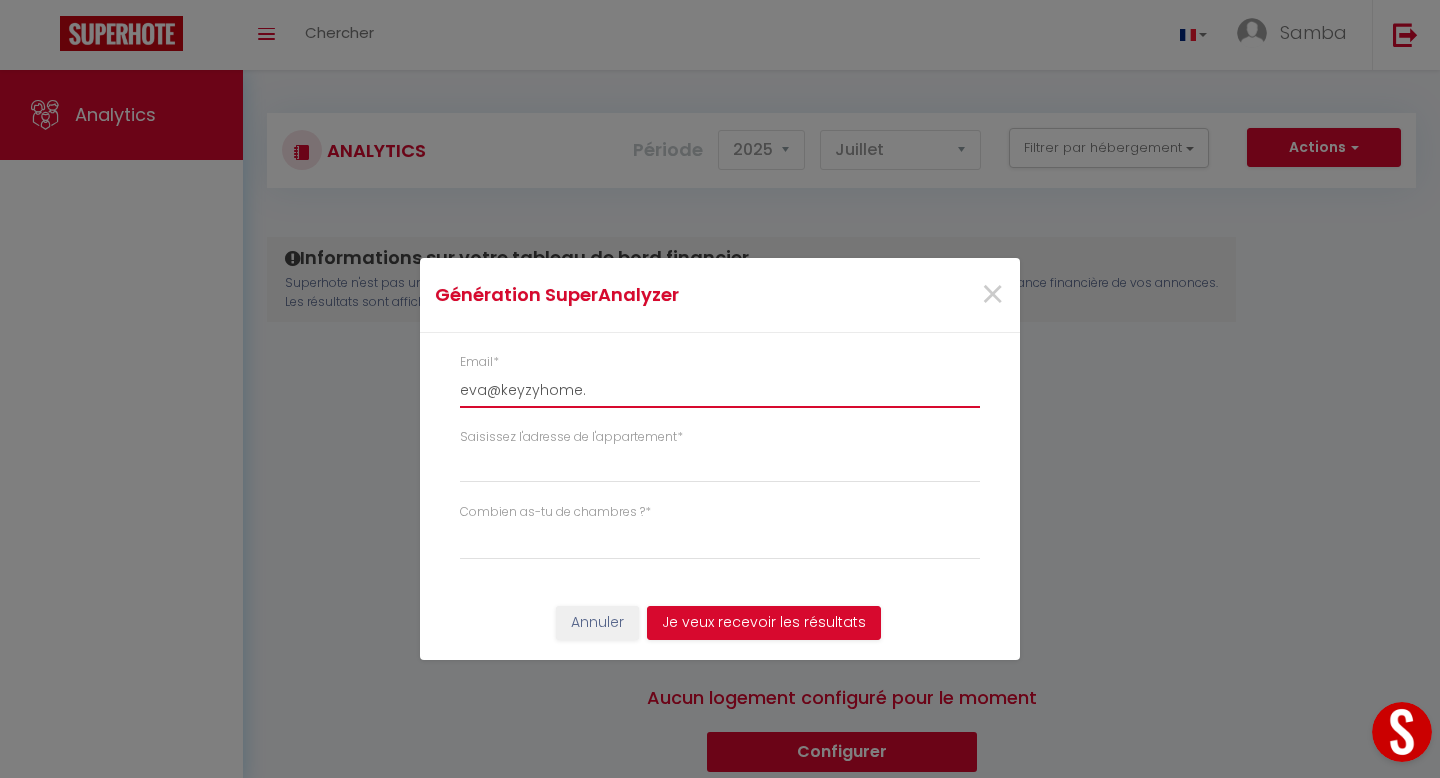 select 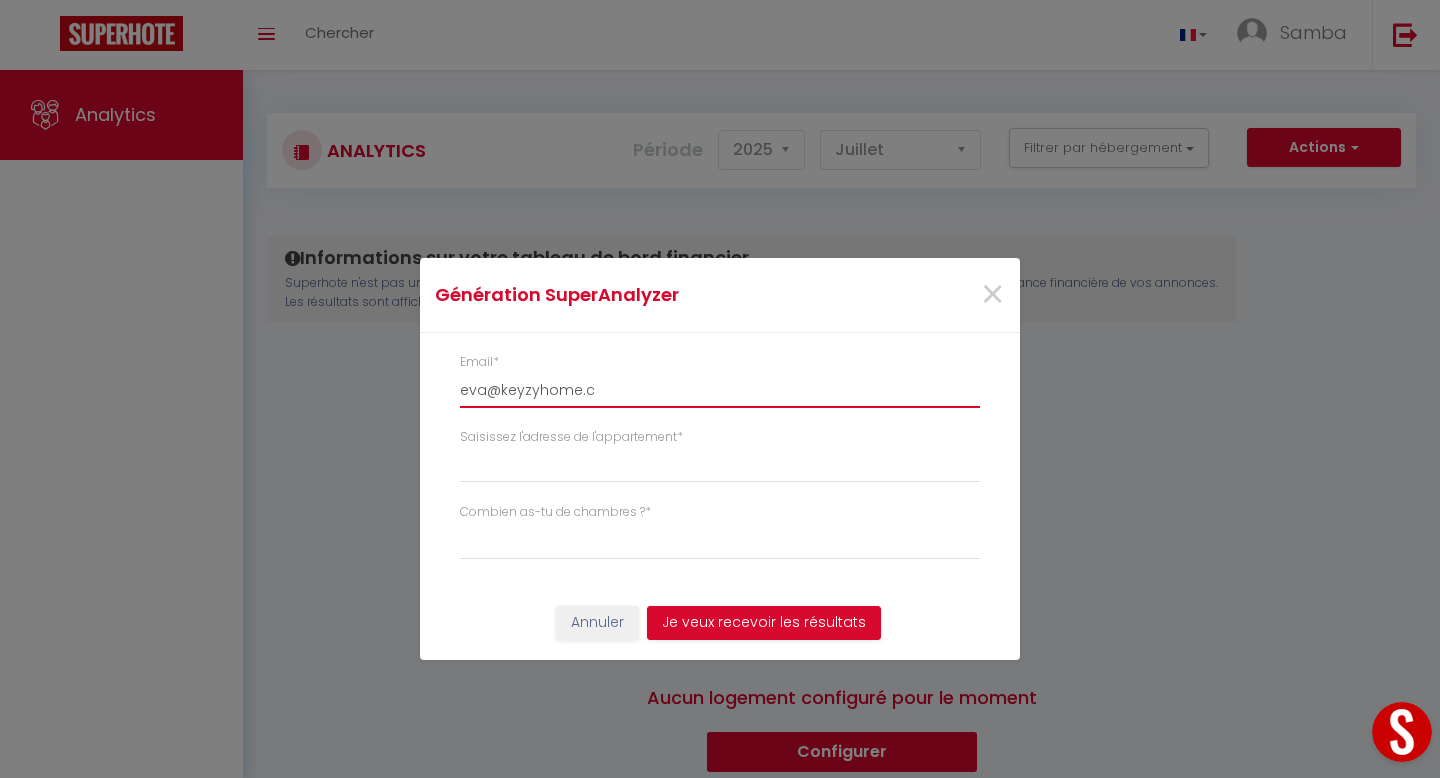 select 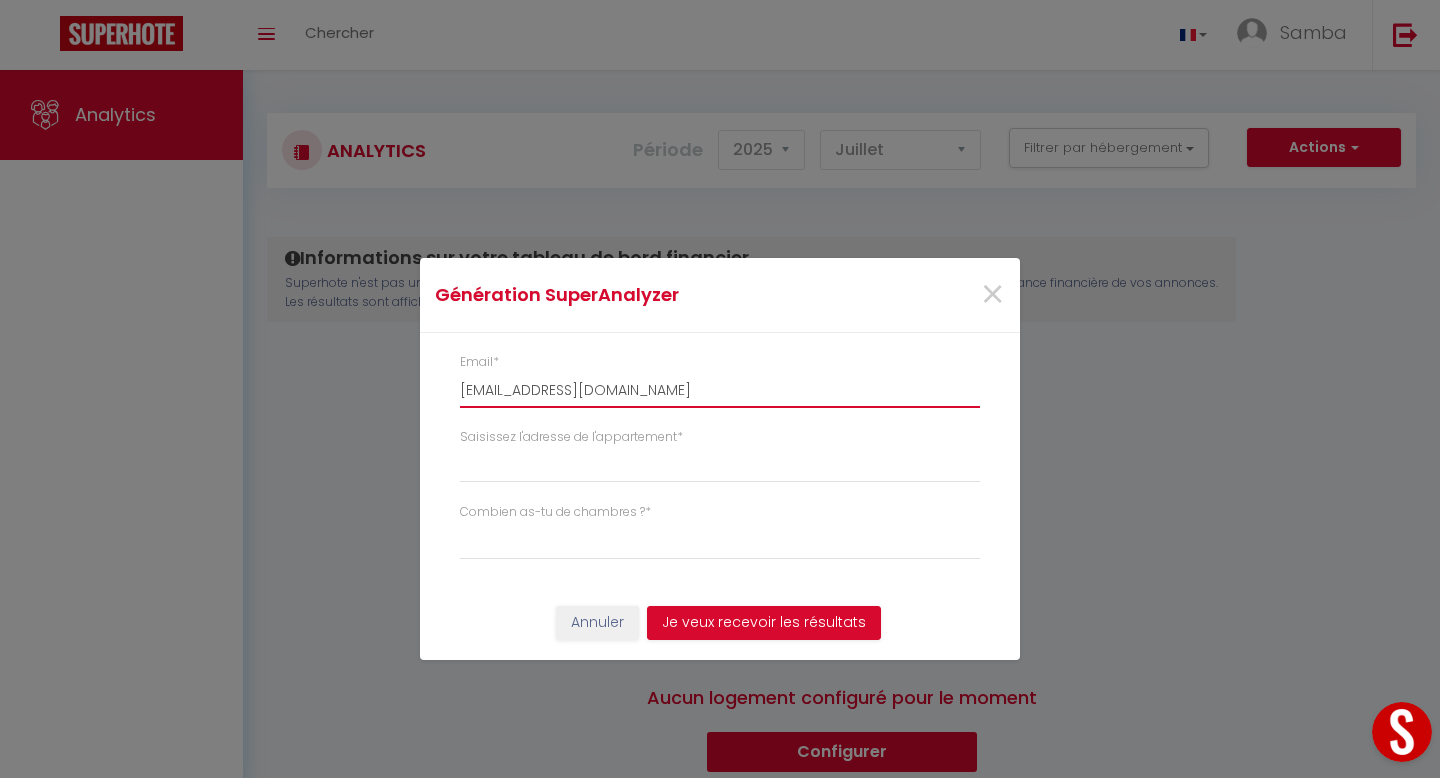 select 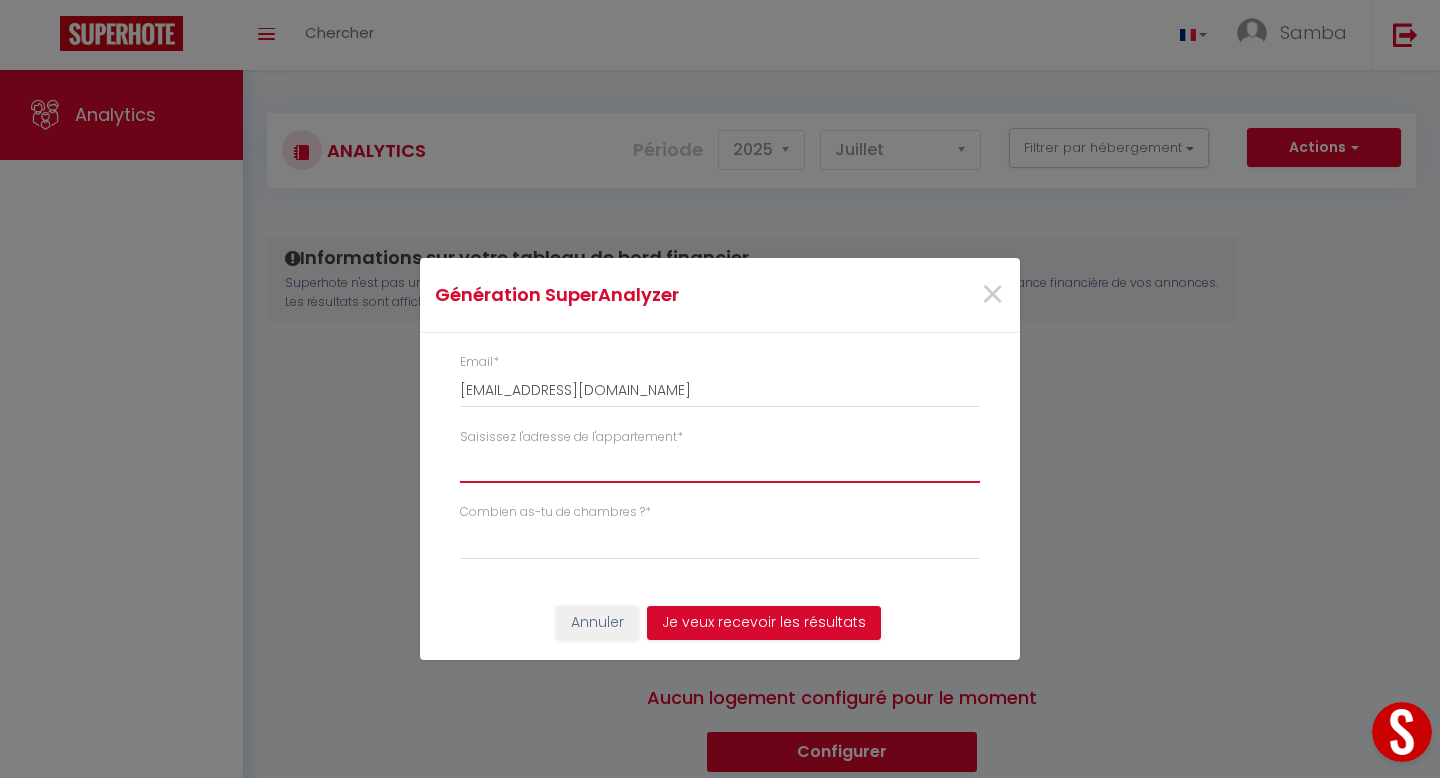click on "Saisissez l'adresse de l'appartement
*" at bounding box center (720, 465) 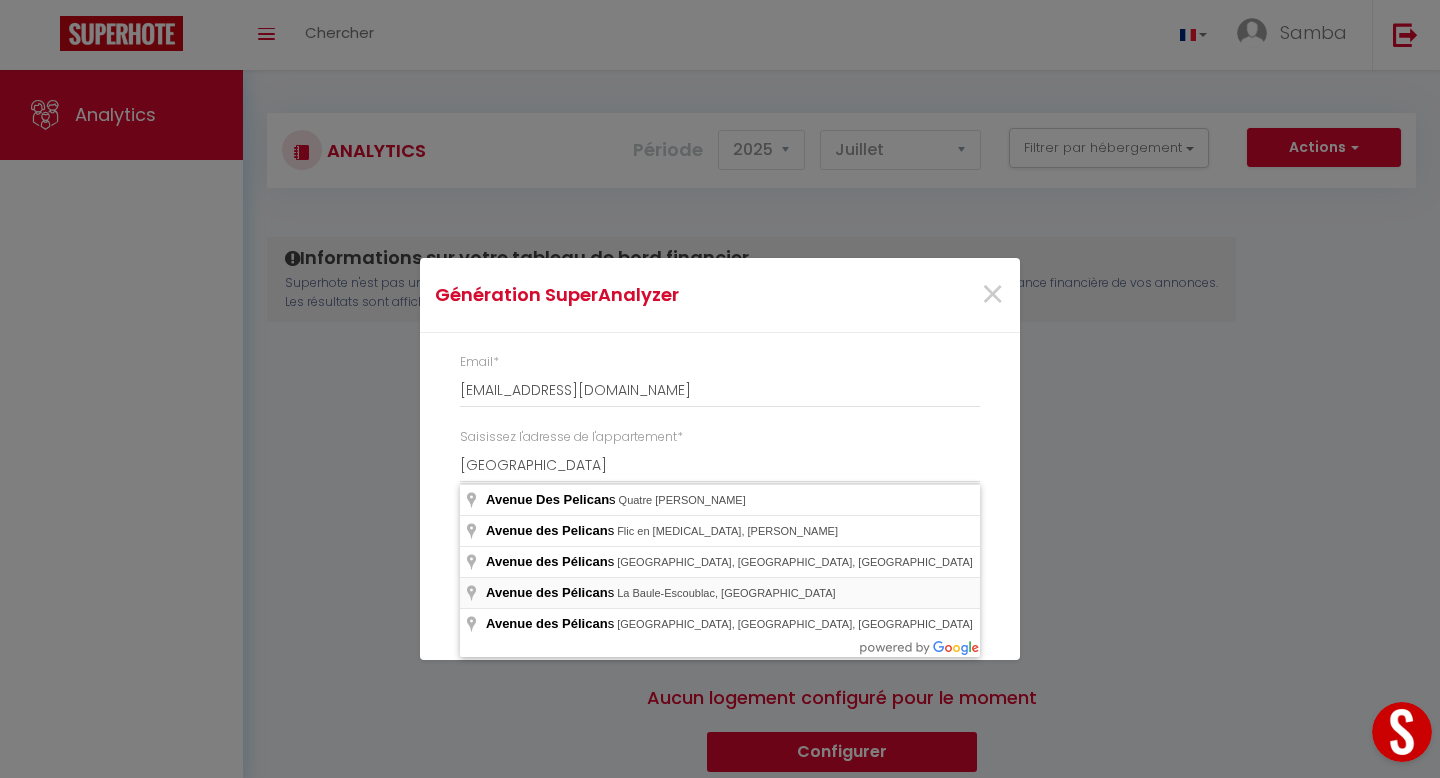 type on "Avenue des Pélicans, La Baule-Escoublac, [GEOGRAPHIC_DATA]" 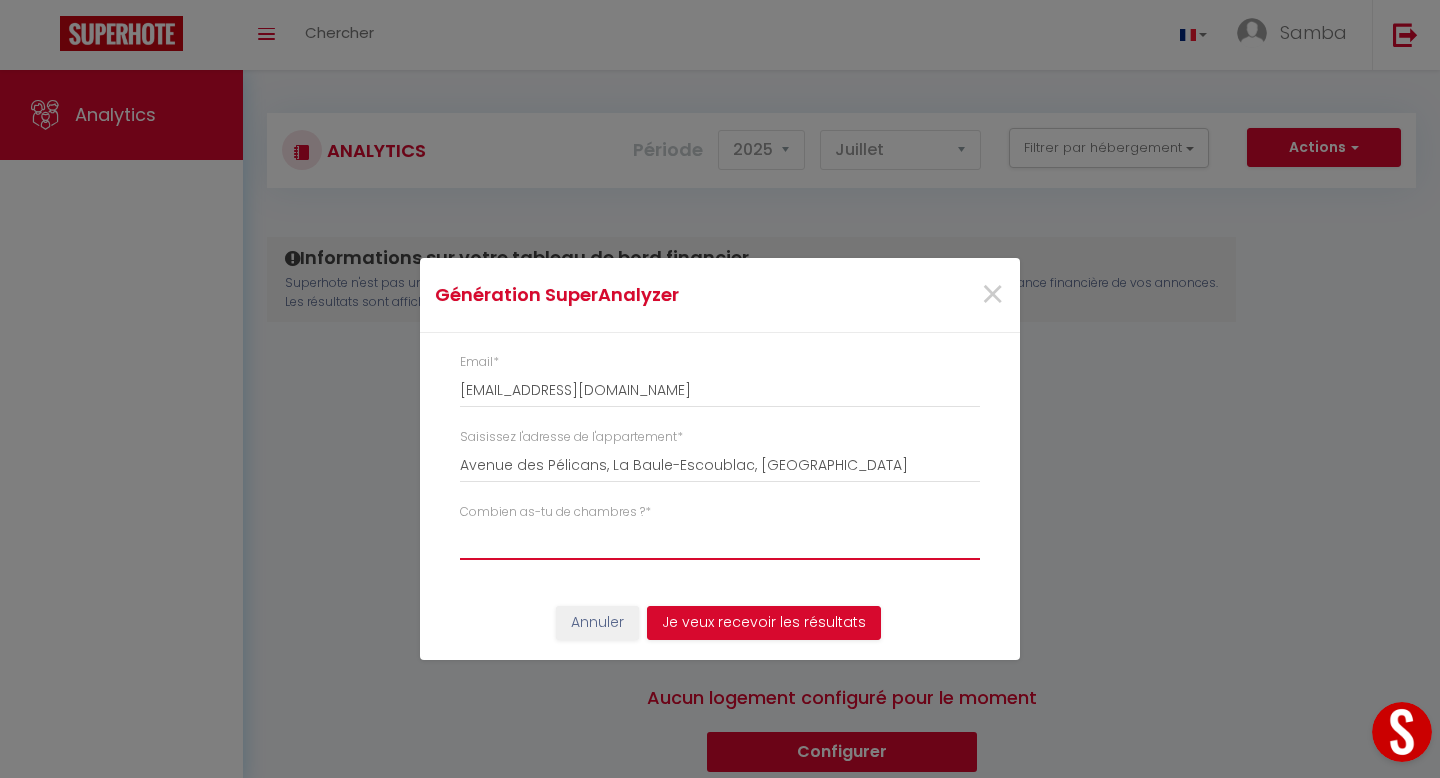 click on "Studio   1 chambre   2 chambres   3 chambres   4 chambres +" at bounding box center [720, 541] 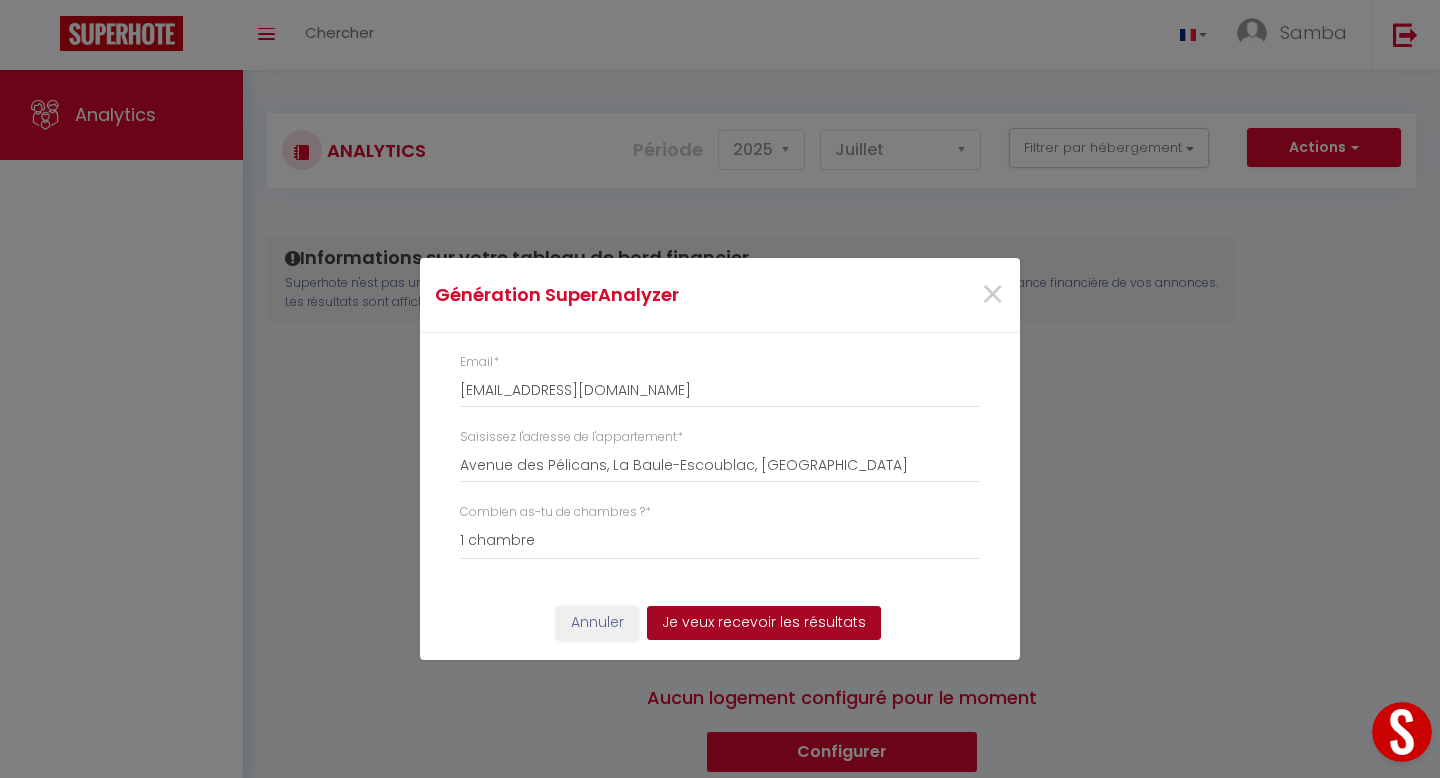 click on "Je veux recevoir les résultats" at bounding box center (764, 623) 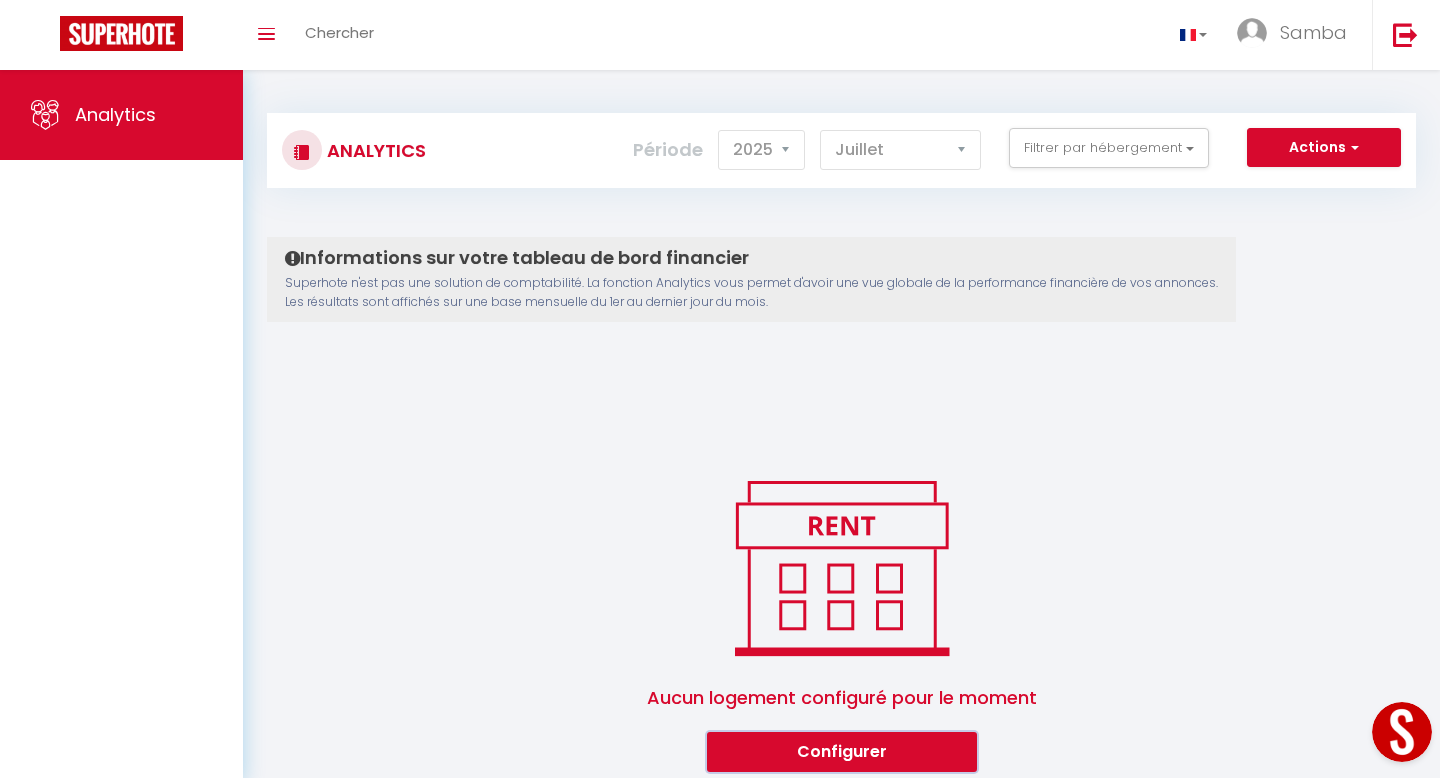 click on "Configurer" at bounding box center (842, 752) 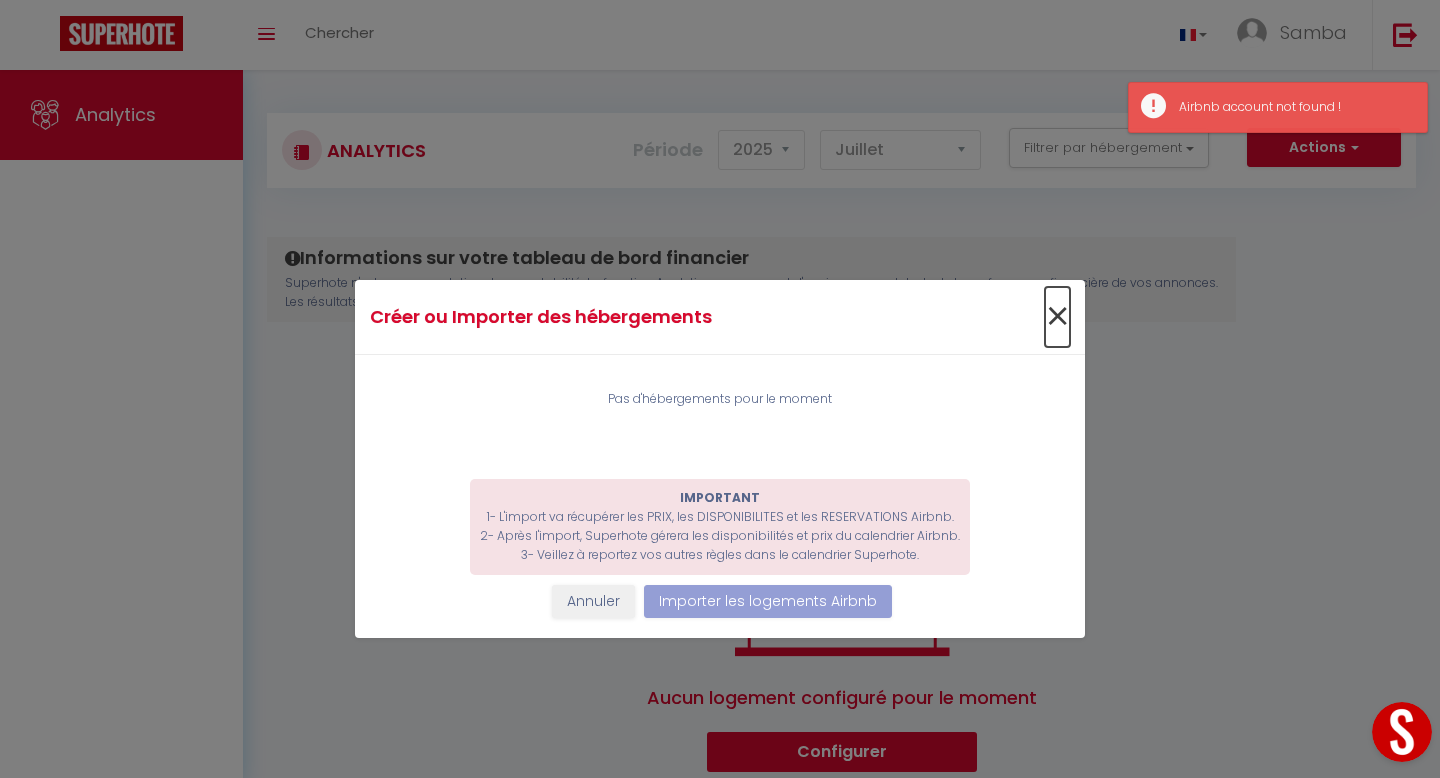 click on "×" at bounding box center [1057, 317] 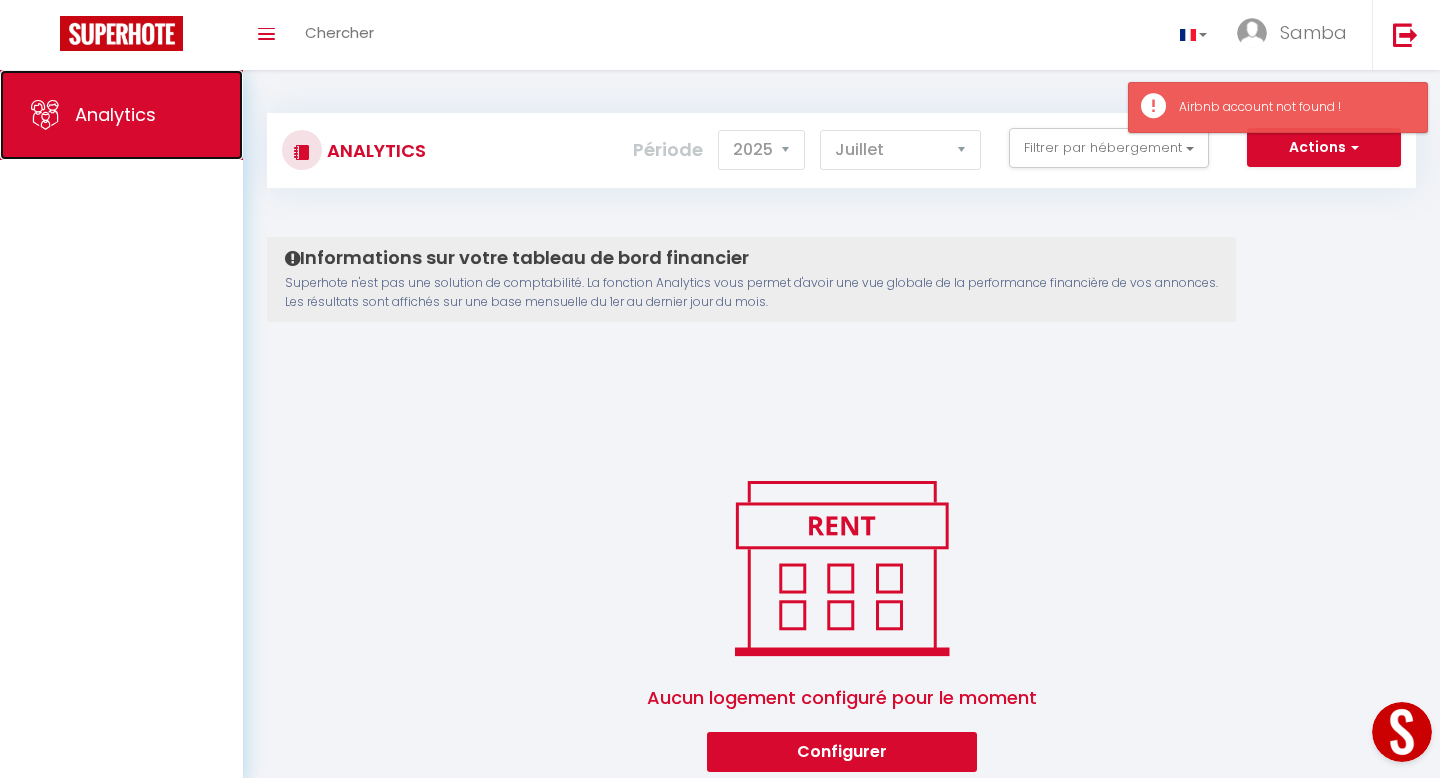click on "Analytics" at bounding box center [115, 114] 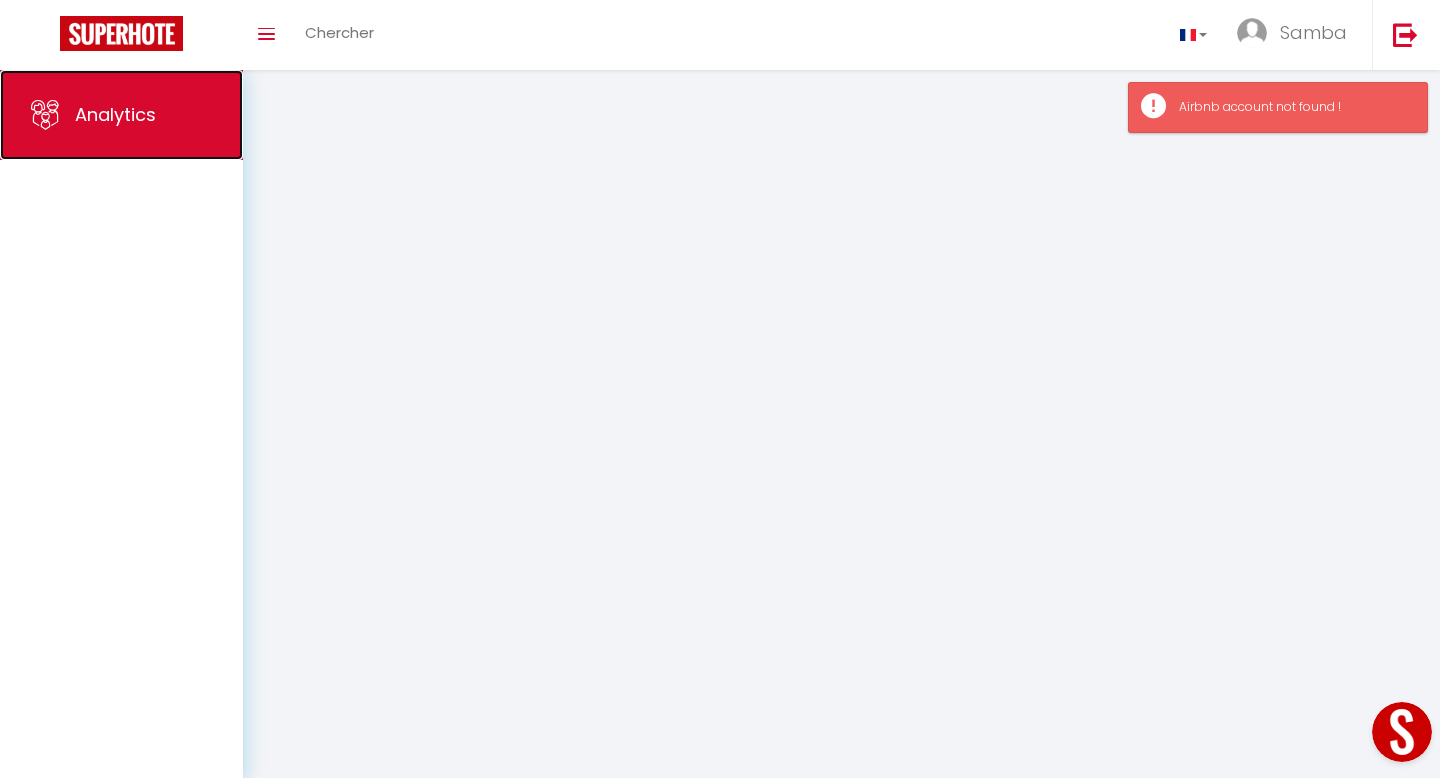 click on "Analytics" at bounding box center (121, 115) 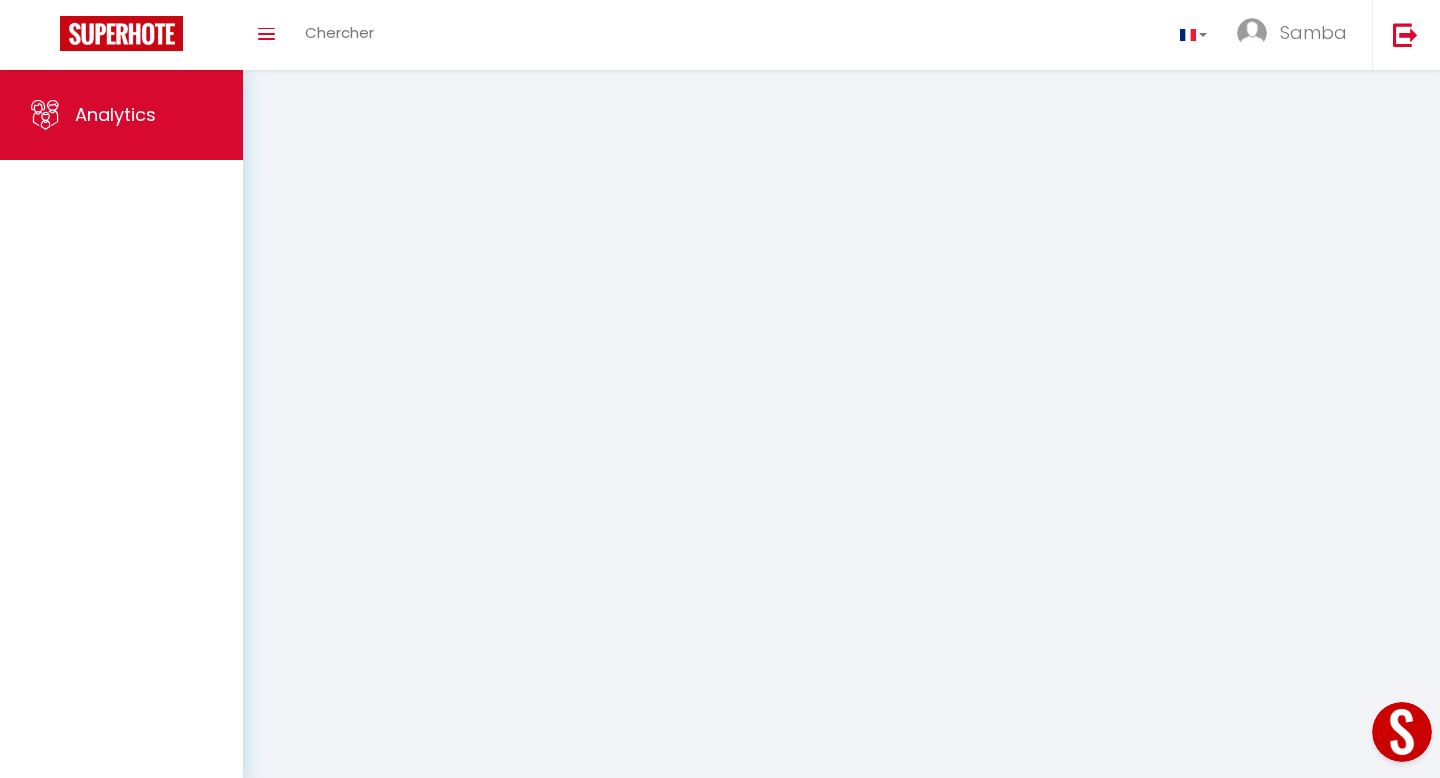 click at bounding box center (841, 94) 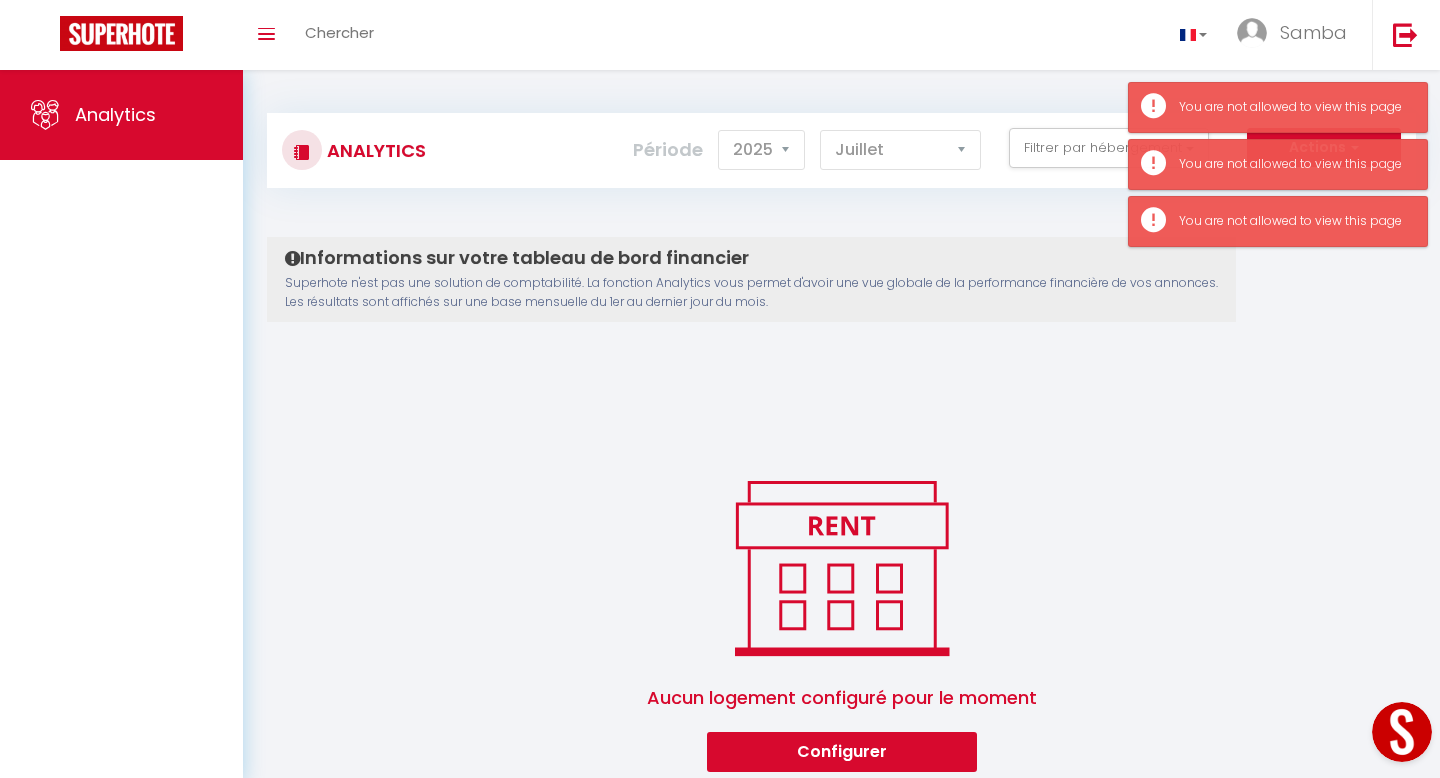 click on "Informations sur votre tableau de bord financier   Superhote n'est pas une solution de comptabilité. La fonction Analytics vous permet d'avoir une vue globale de la performance financière de vos annonces.
Les résultats sont affichés sur une base mensuelle du 1er au dernier jour du mois.
Aucun logement configuré pour le moment   Configurer   [PERSON_NAME] ou Importer des hébergements   ×
Pas d'hébergements pour le moment
IMPORTANT 1- L'import va récupérer les PRIX, les DISPONIBILITES et les RESERVATIONS Airbnb. 2- Après l'import, Superhote gérera les disponibilités et prix du calendrier Airbnb. 3- Veillez à reportez vos autres règles dans le calendrier Superhote.   Annuler
Importer les logements Airbnb
0   Hébergement actif     0   Nuits louées       0   Nuits restantes non louées     0.00 %   Taux d'occupation     0.00   Nombre moyen de voyageurs par réservation      0.00        0.00 €" at bounding box center (841, 505) 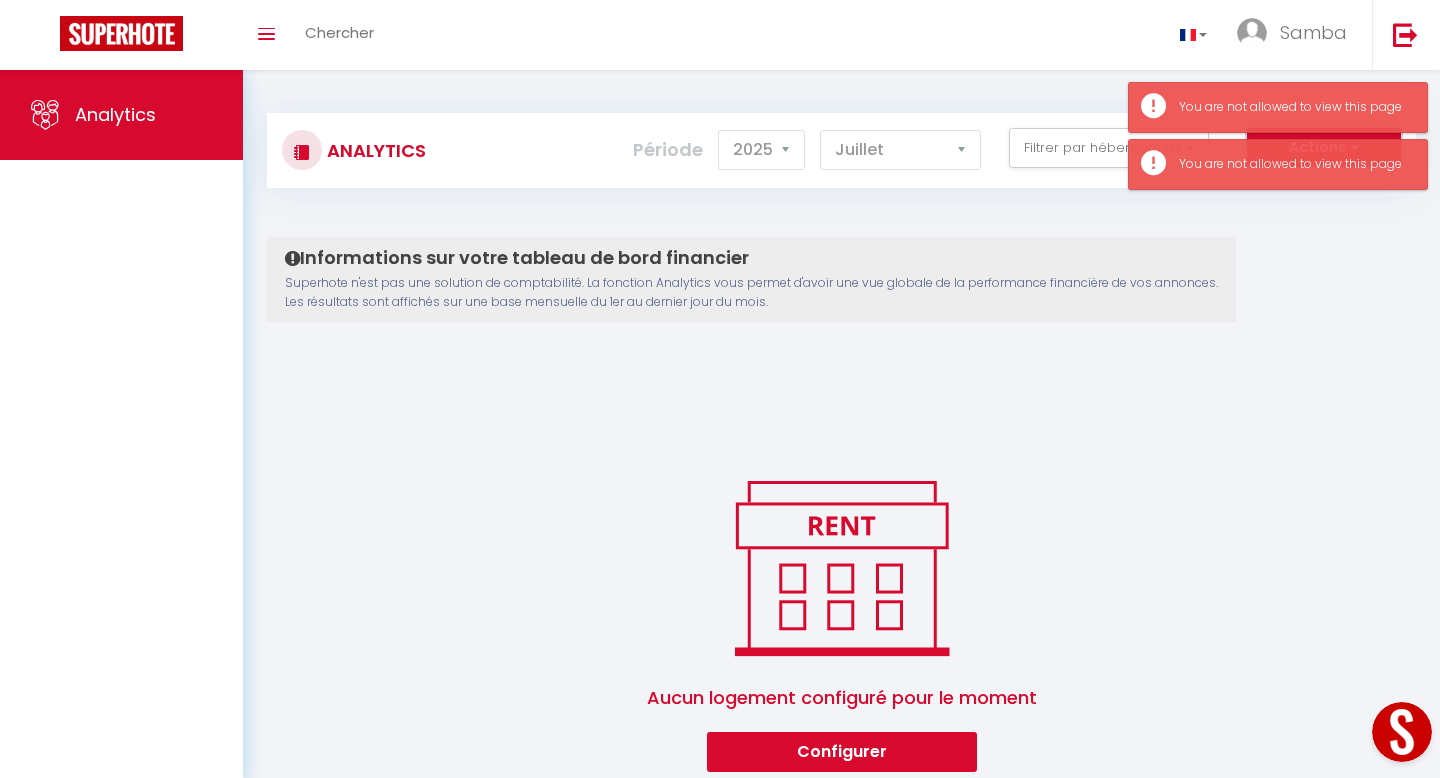 click on "Actions" at bounding box center [1324, 148] 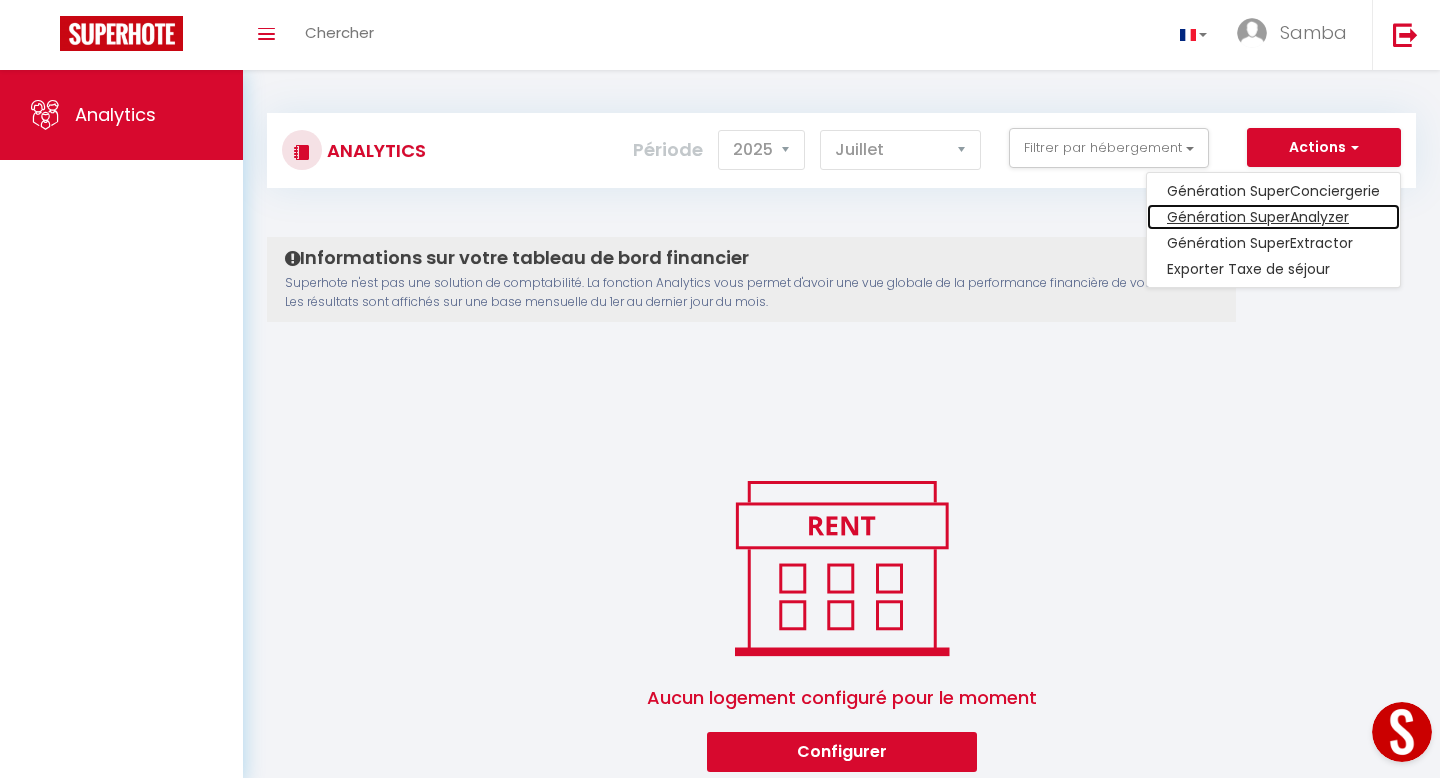 click on "Génération SuperAnalyzer" at bounding box center [1273, 217] 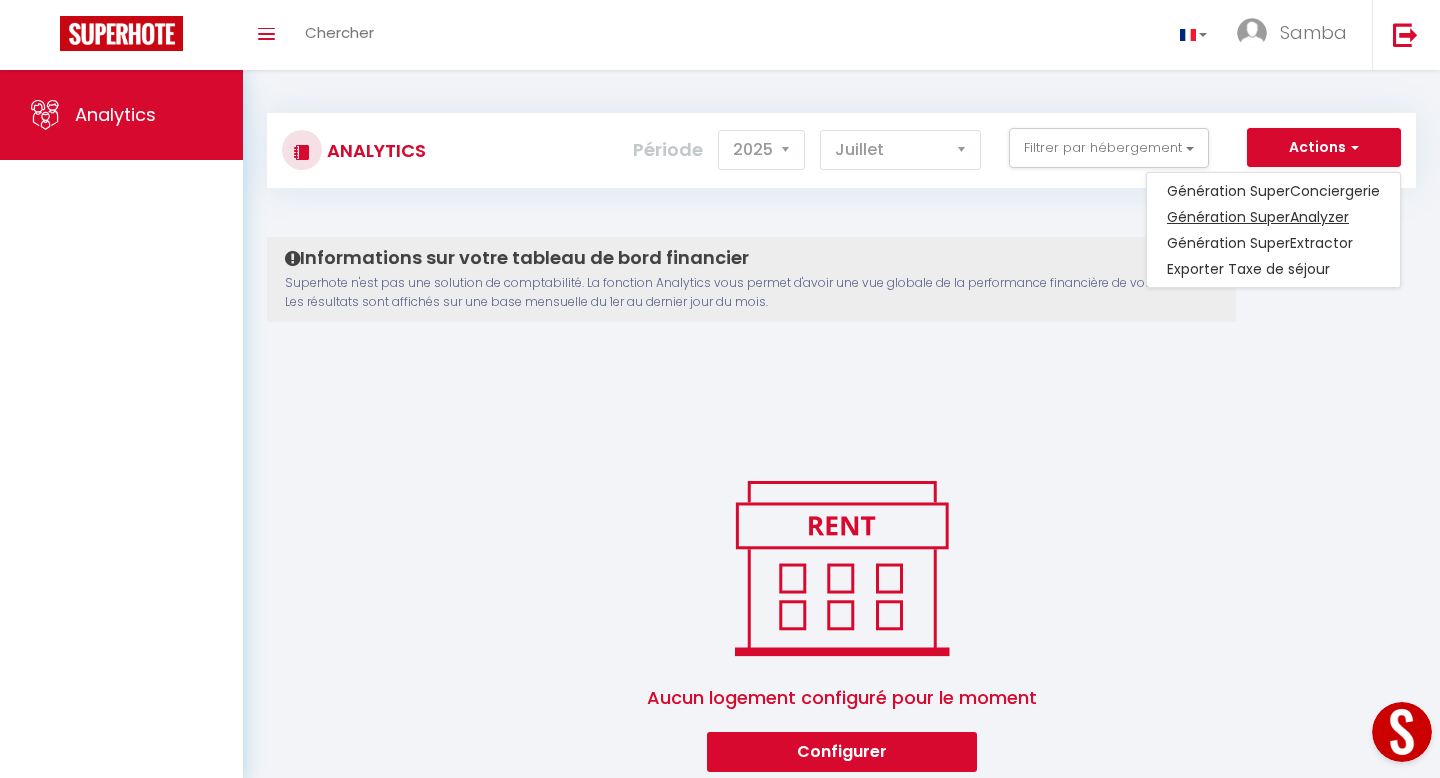 type on "[EMAIL_ADDRESS][DOMAIN_NAME]" 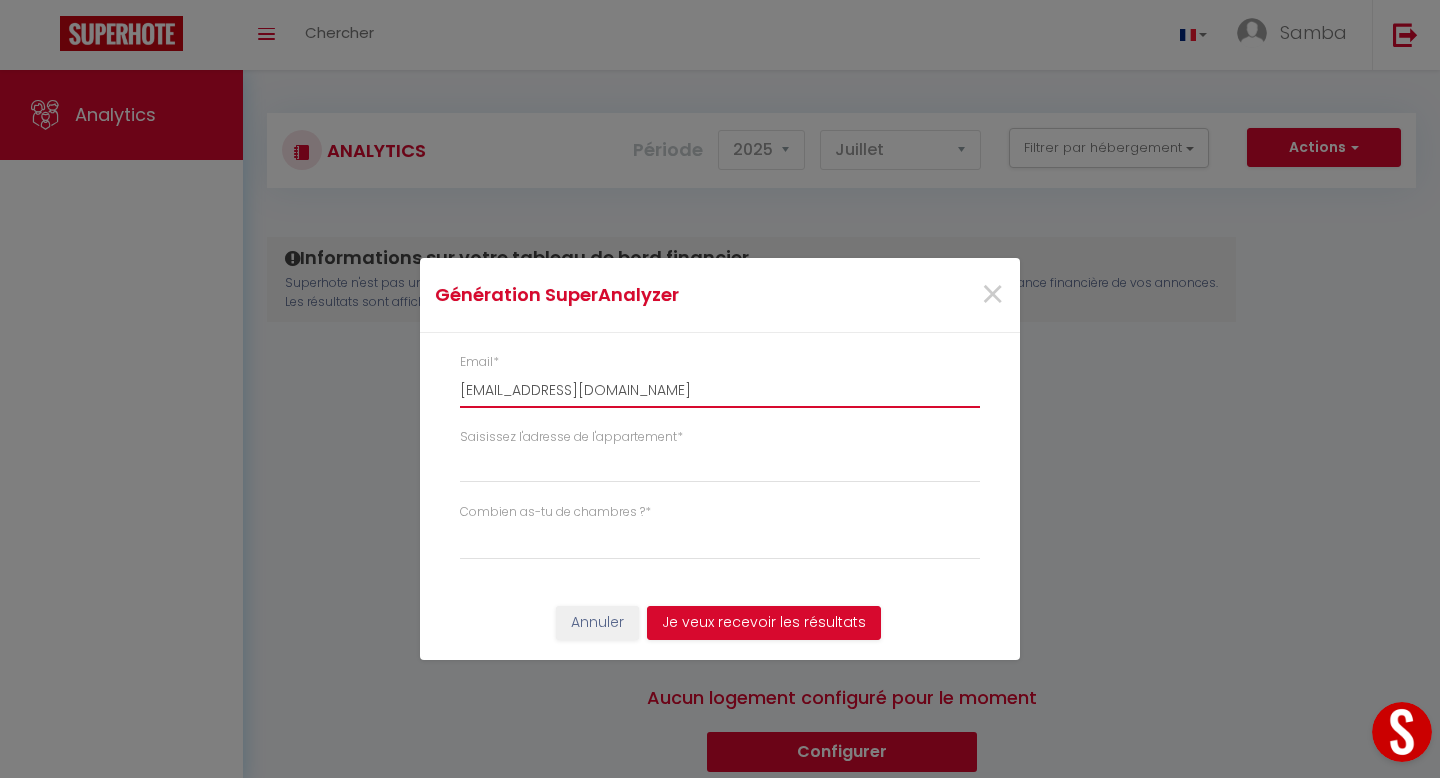 drag, startPoint x: 741, startPoint y: 383, endPoint x: 369, endPoint y: 382, distance: 372.00134 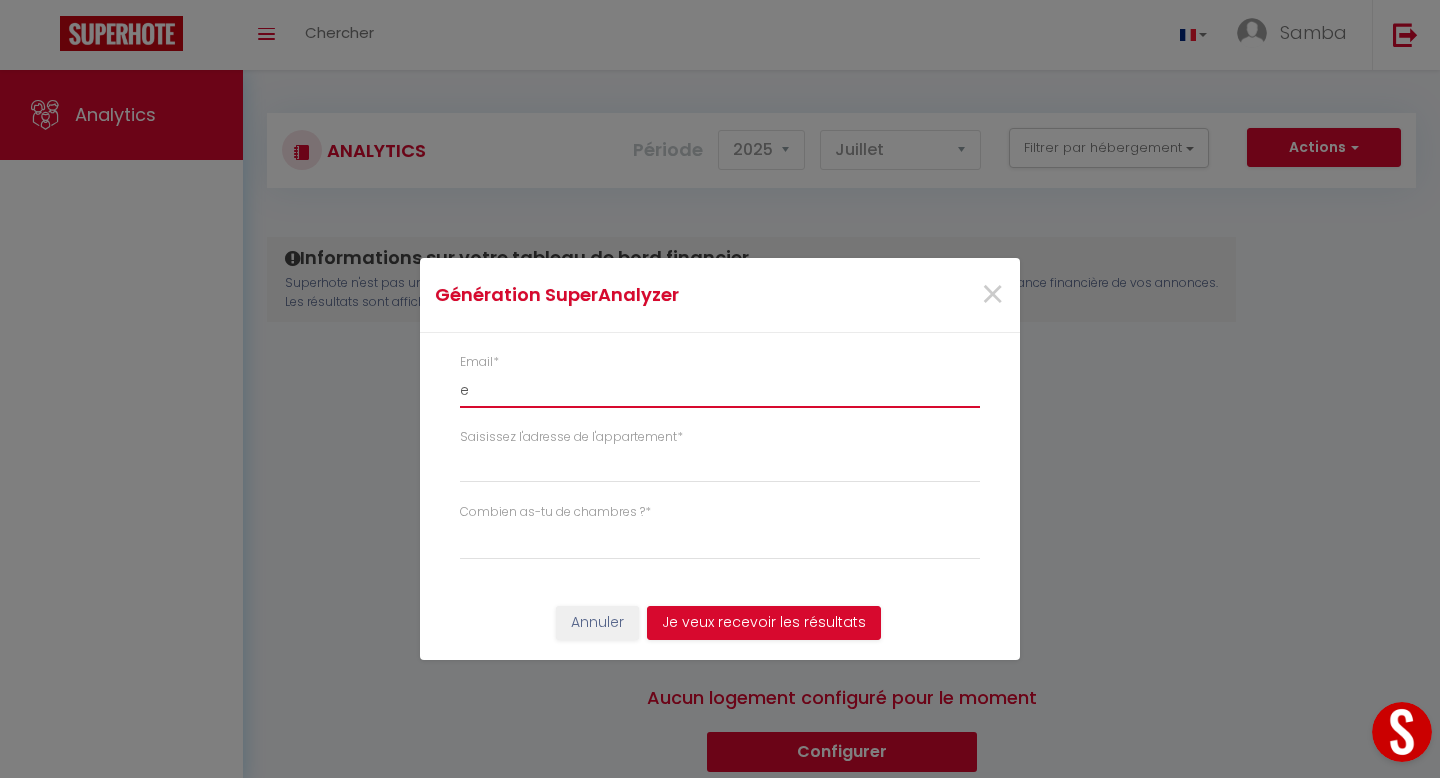 select 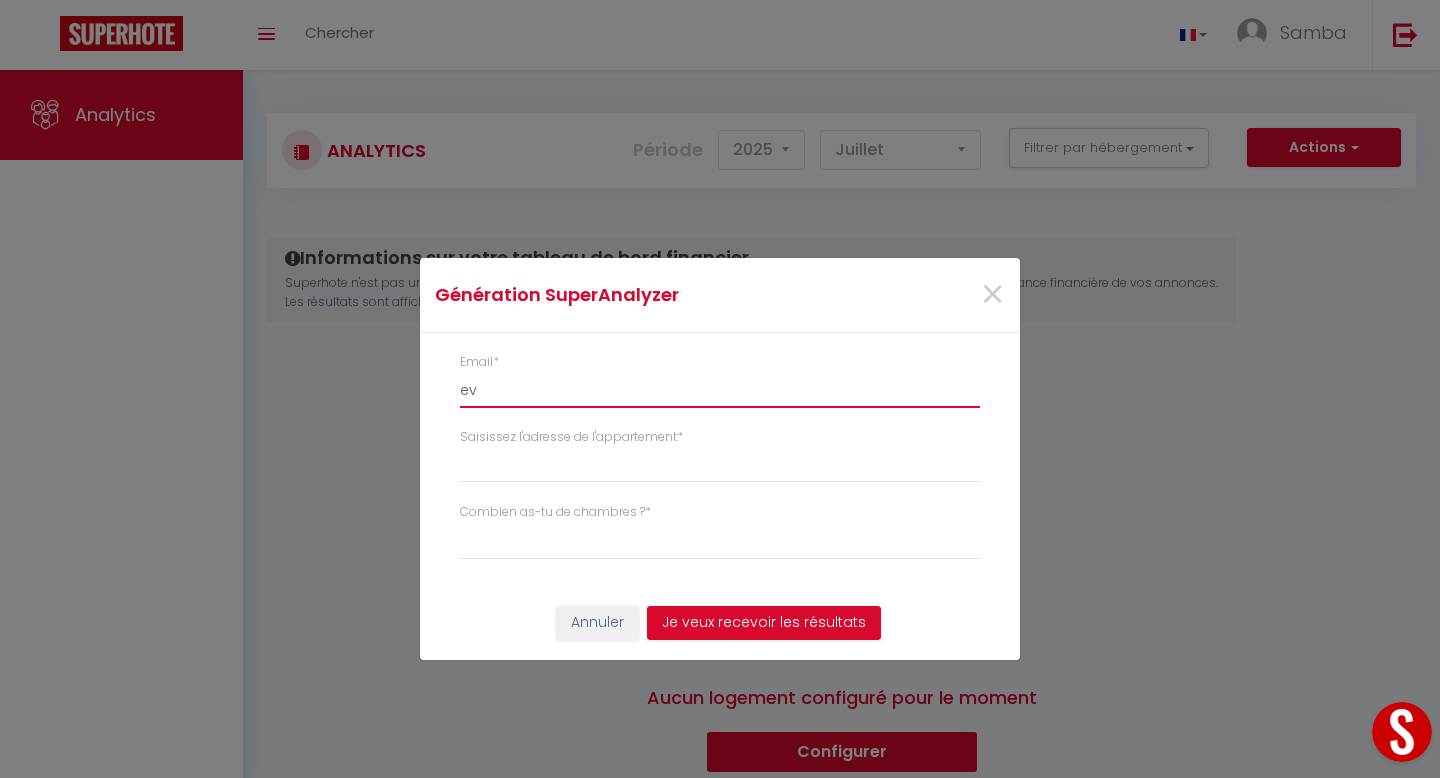 select 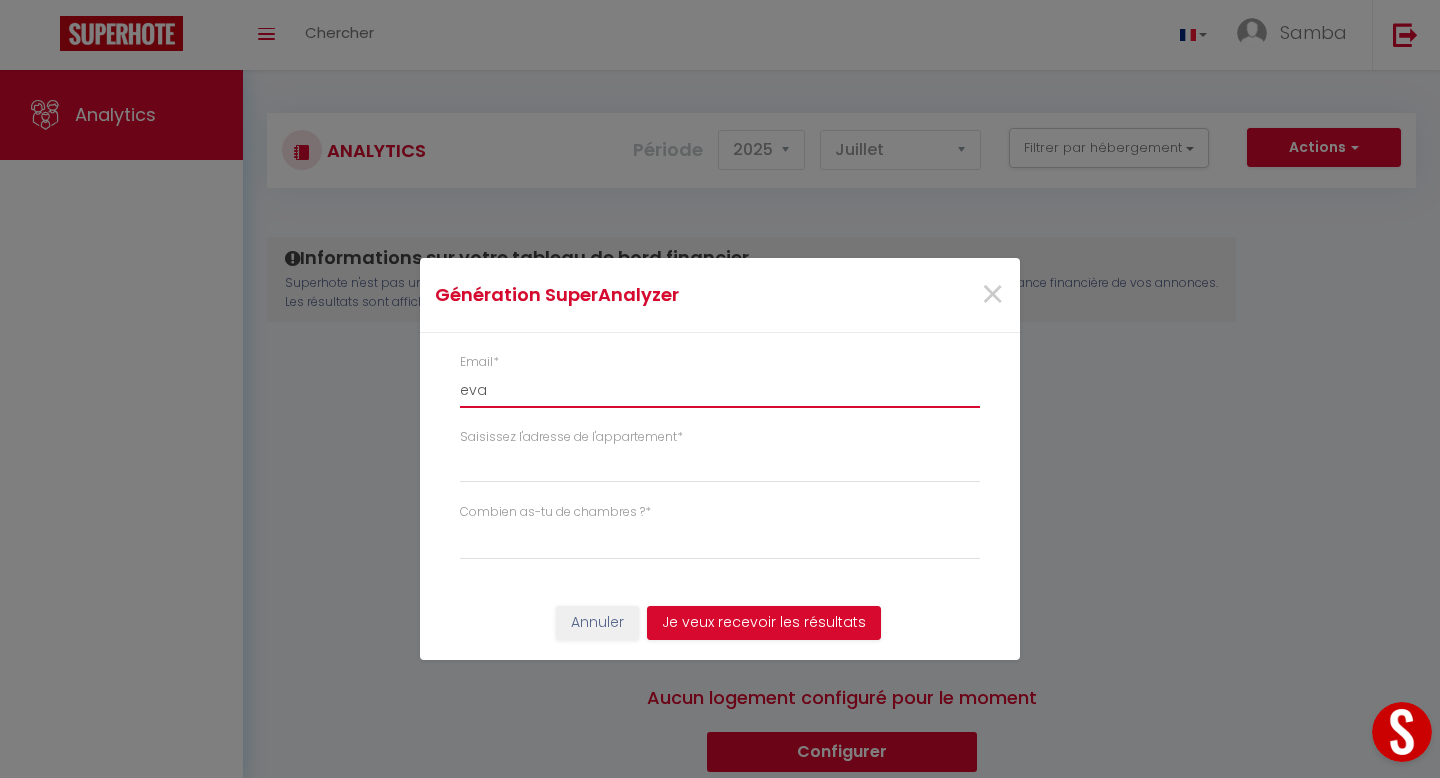 select 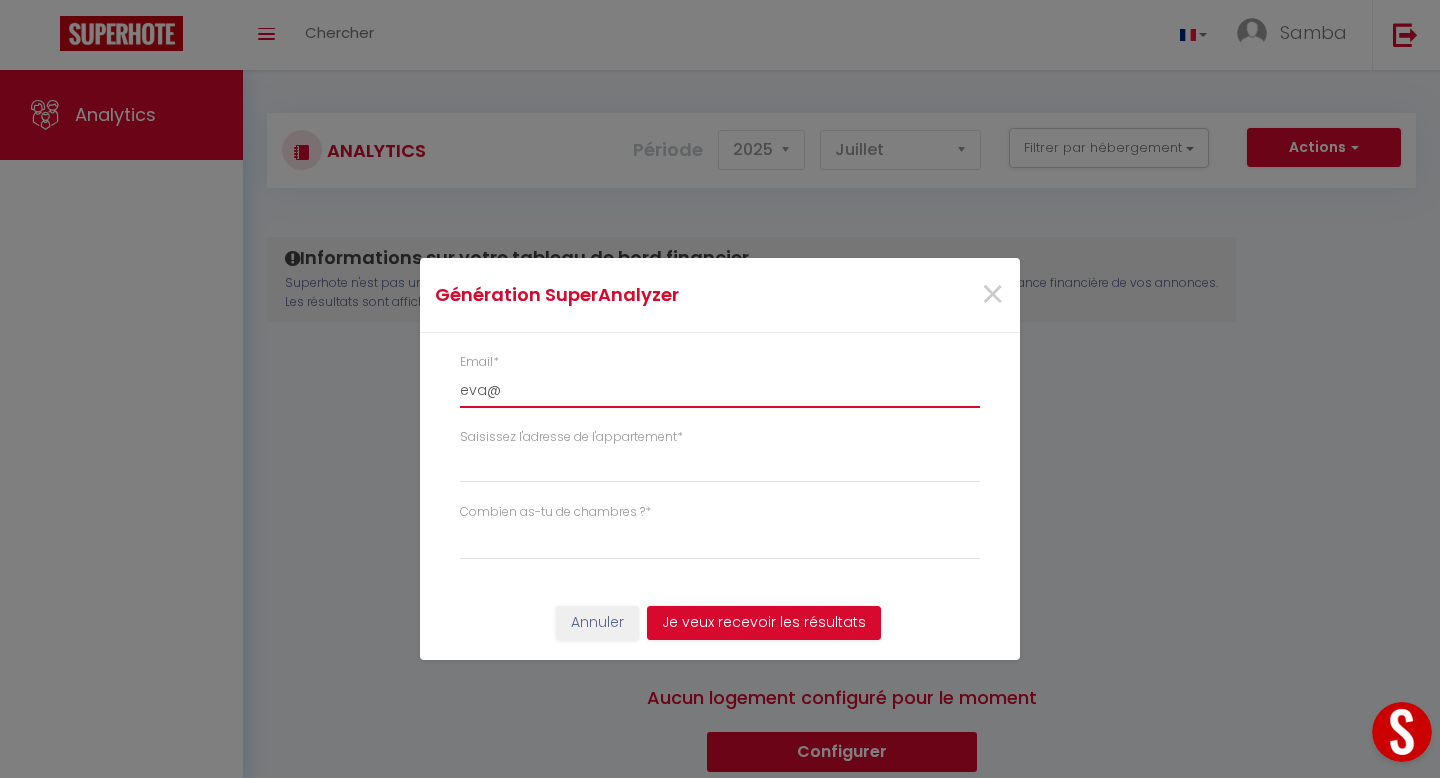 select 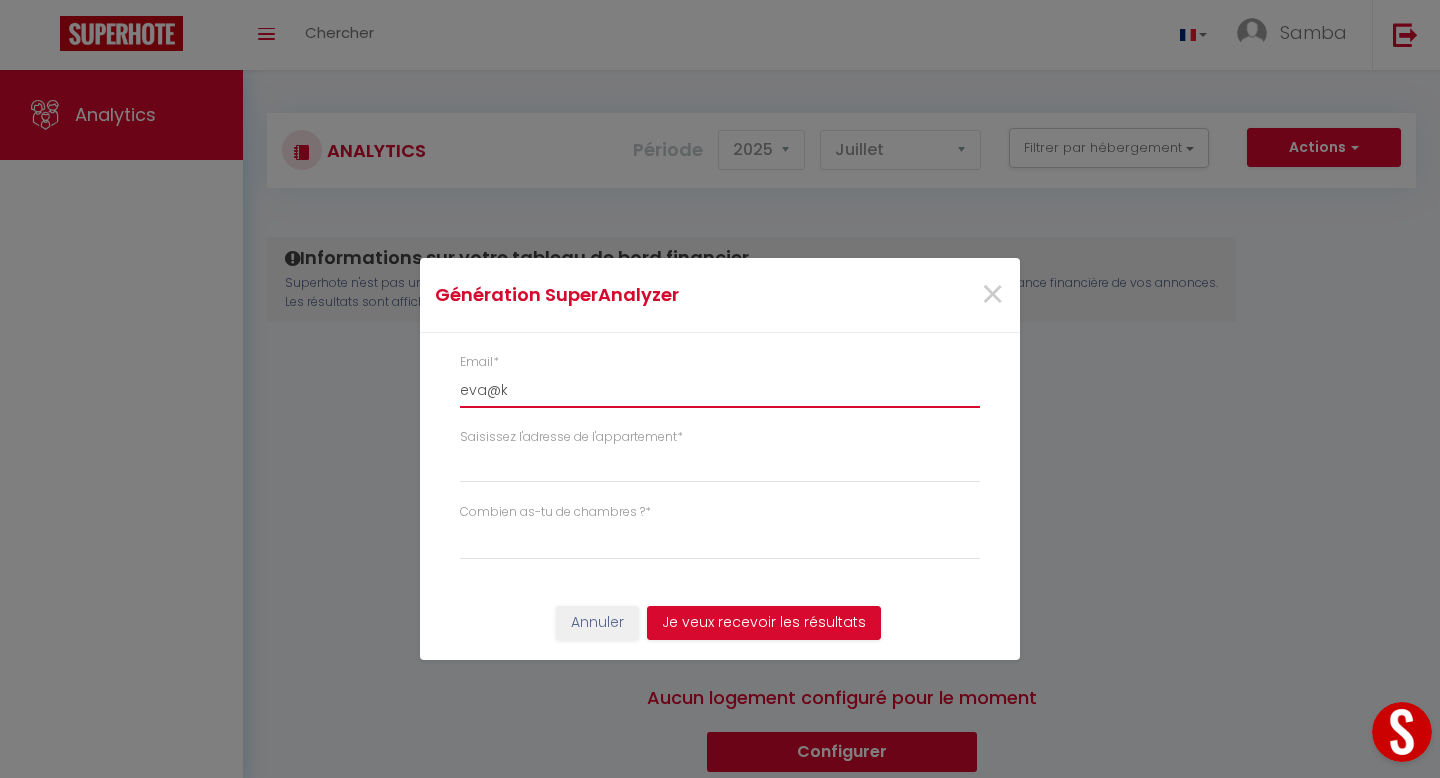 select 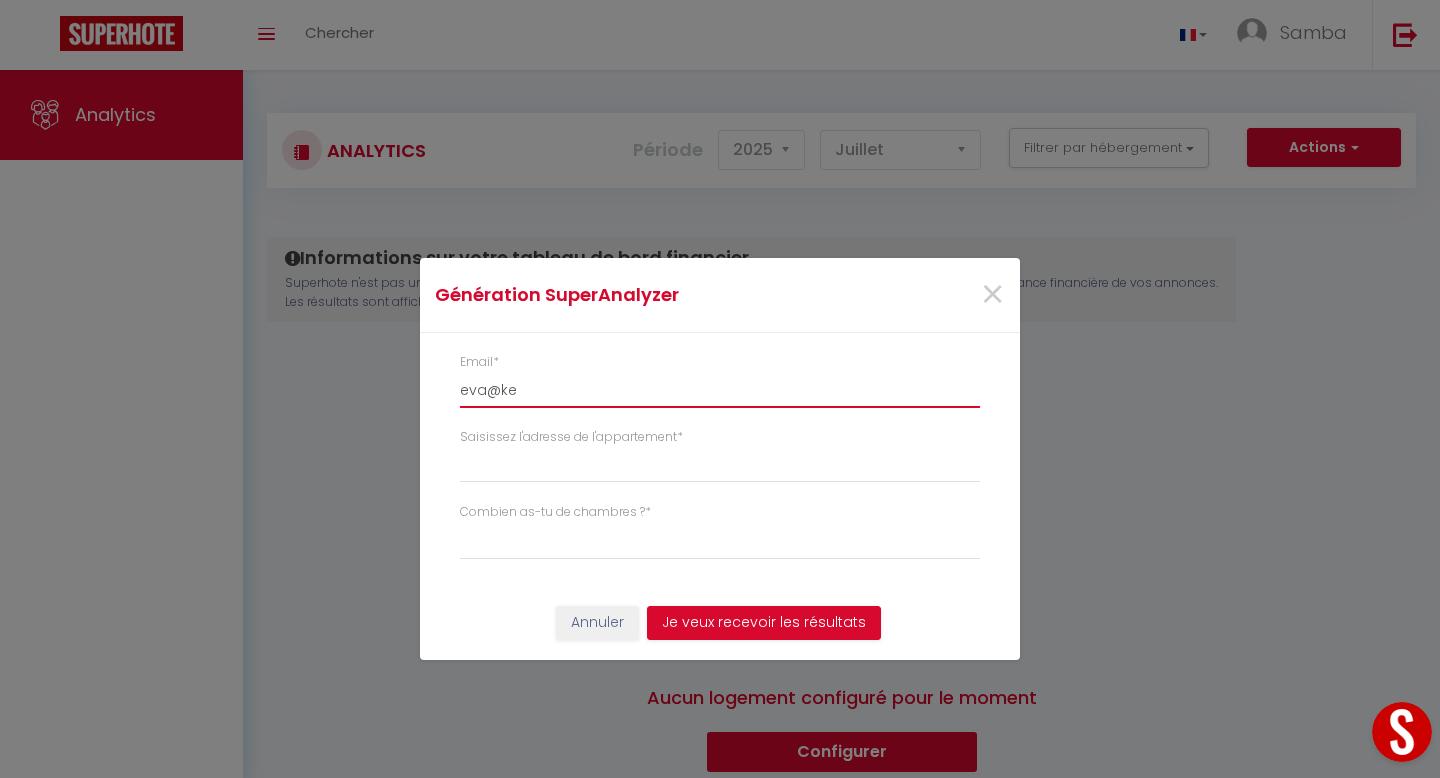 select 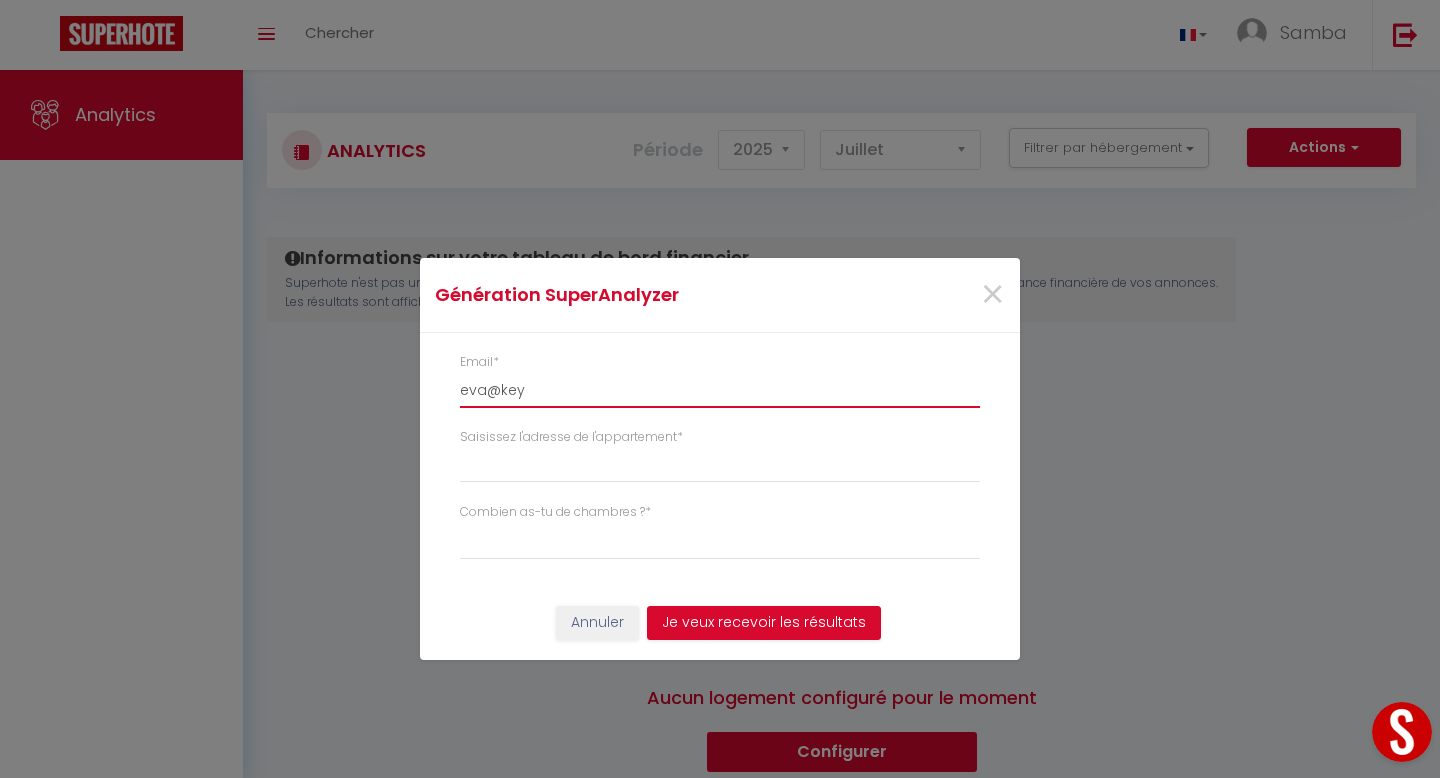 select 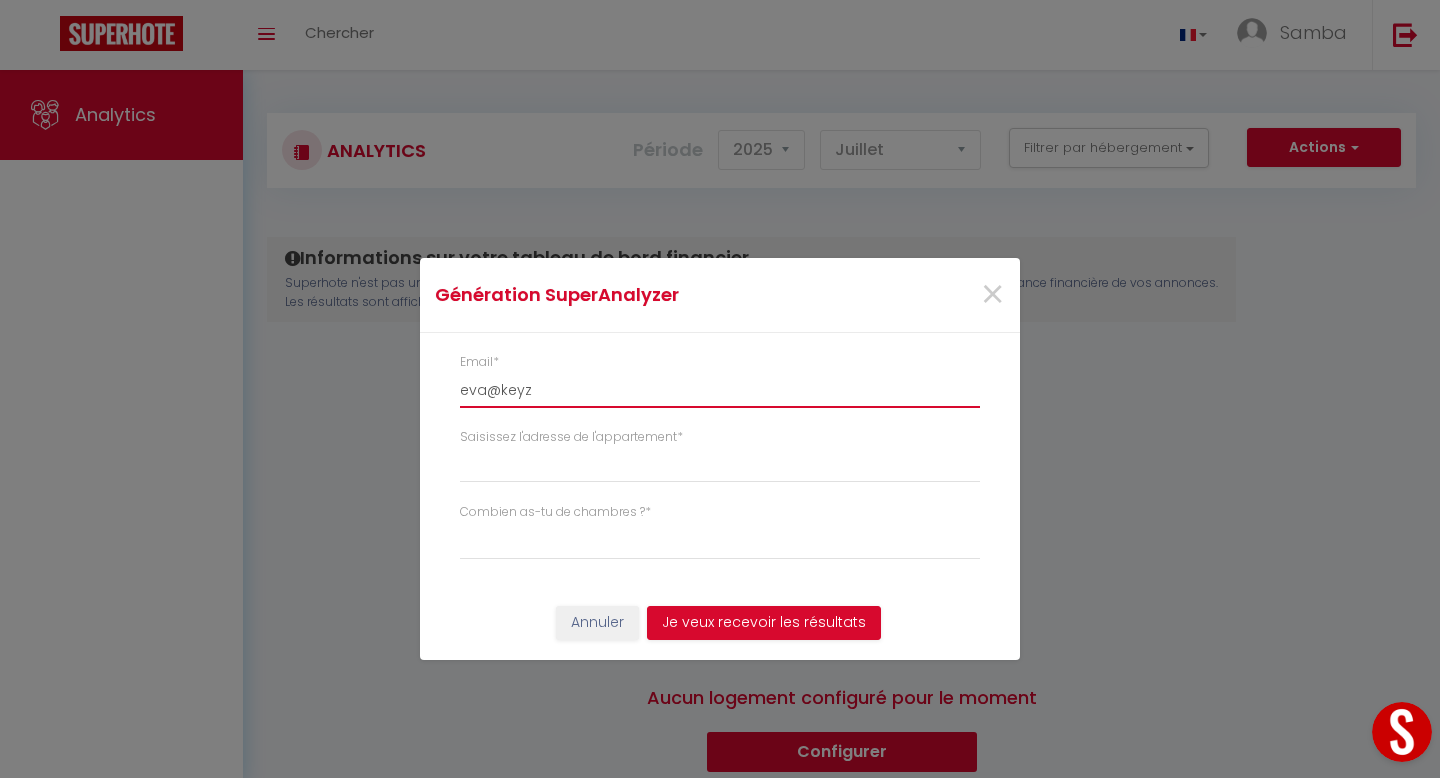 select 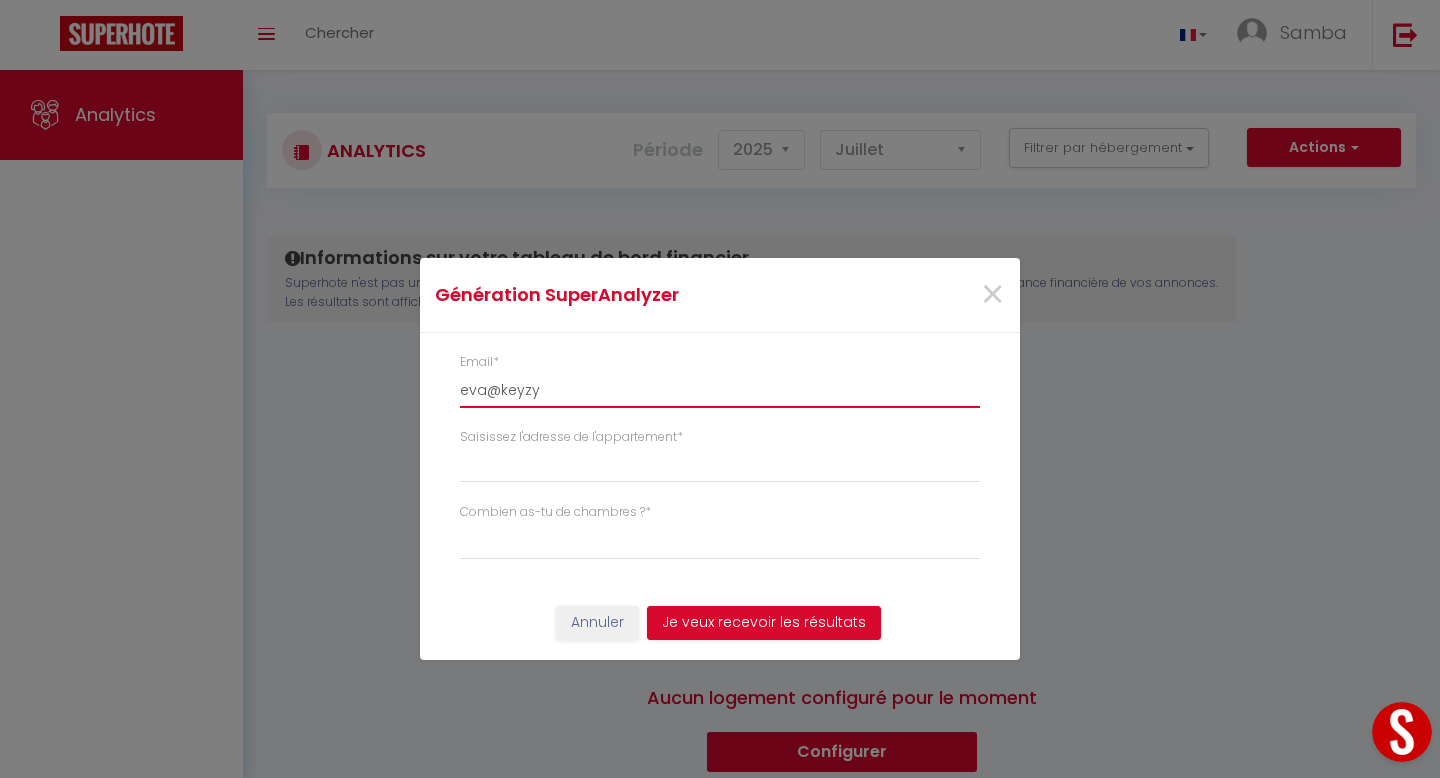 select 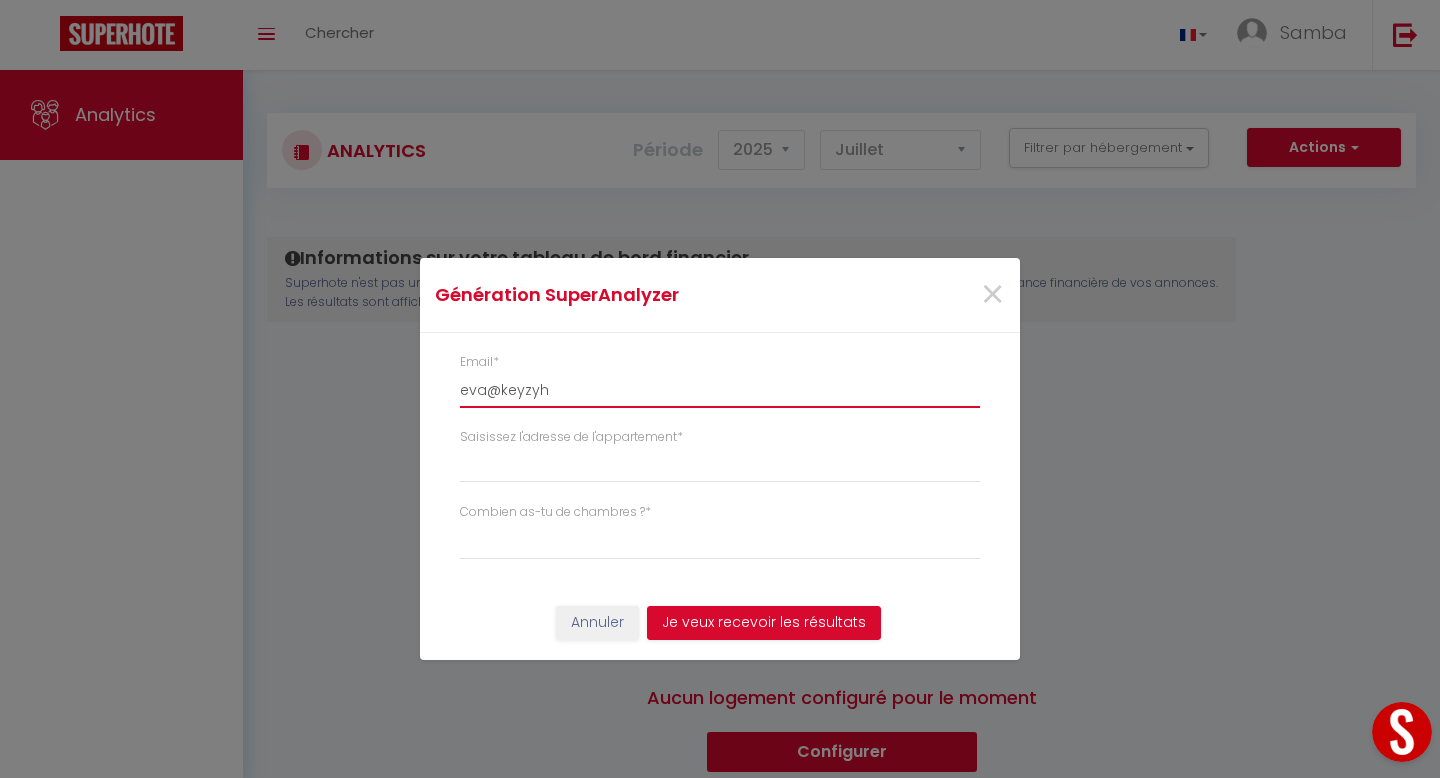select 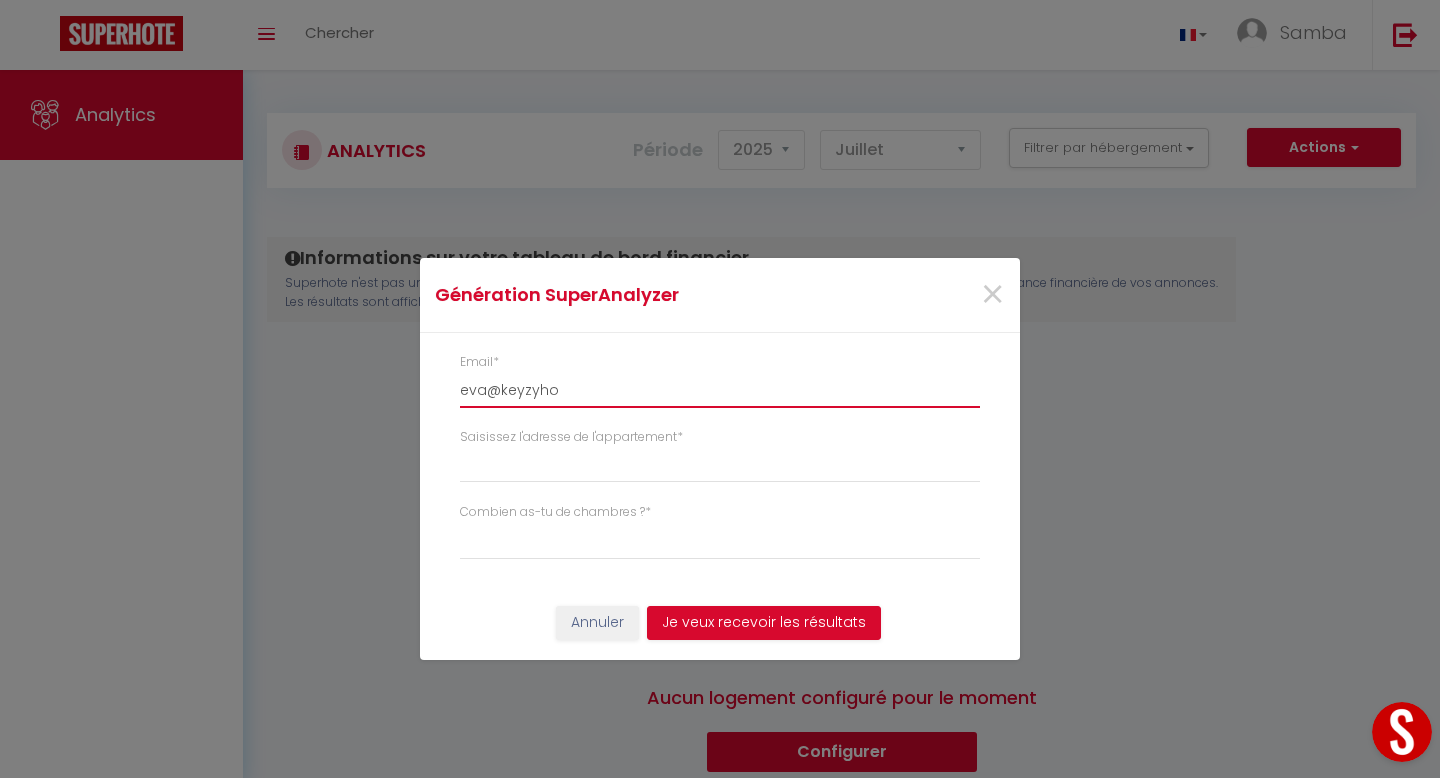select 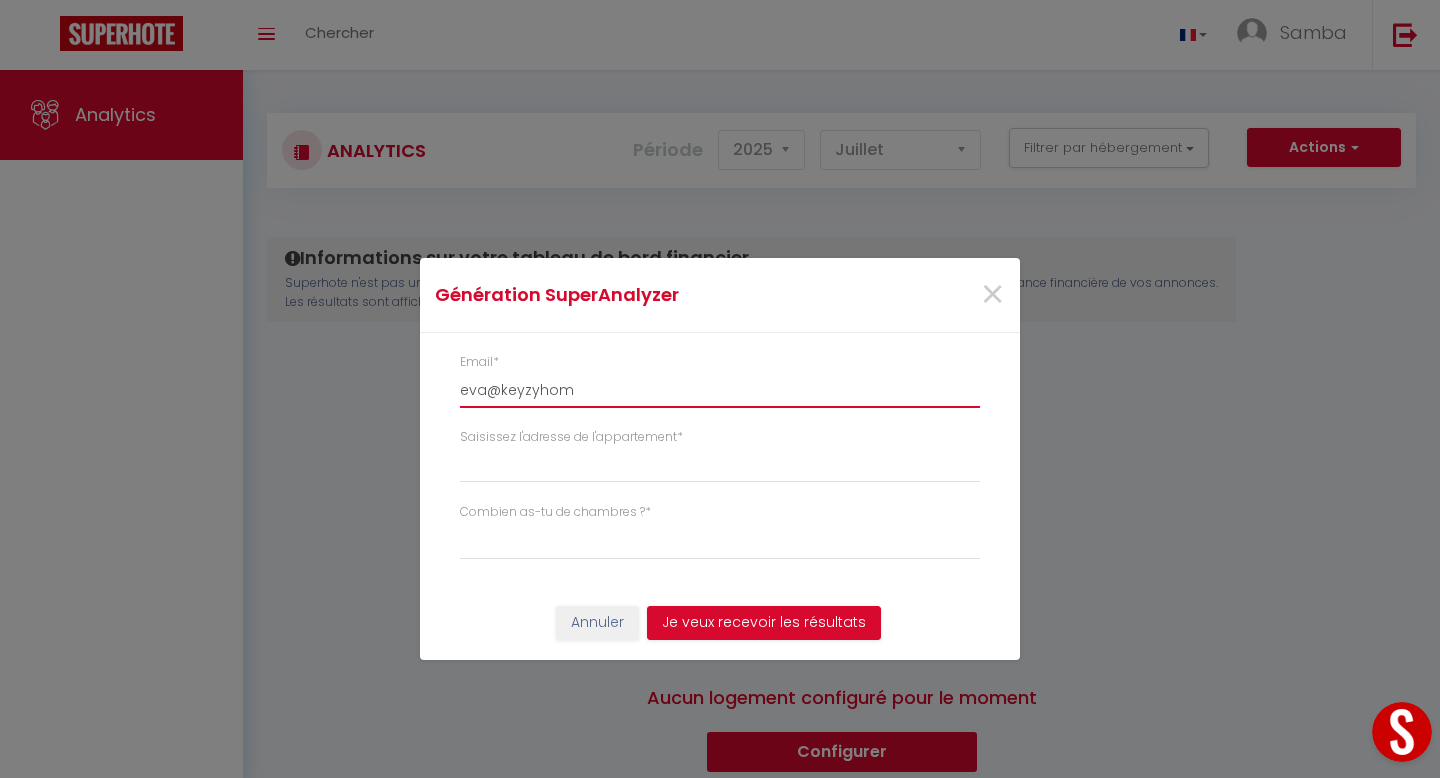 select 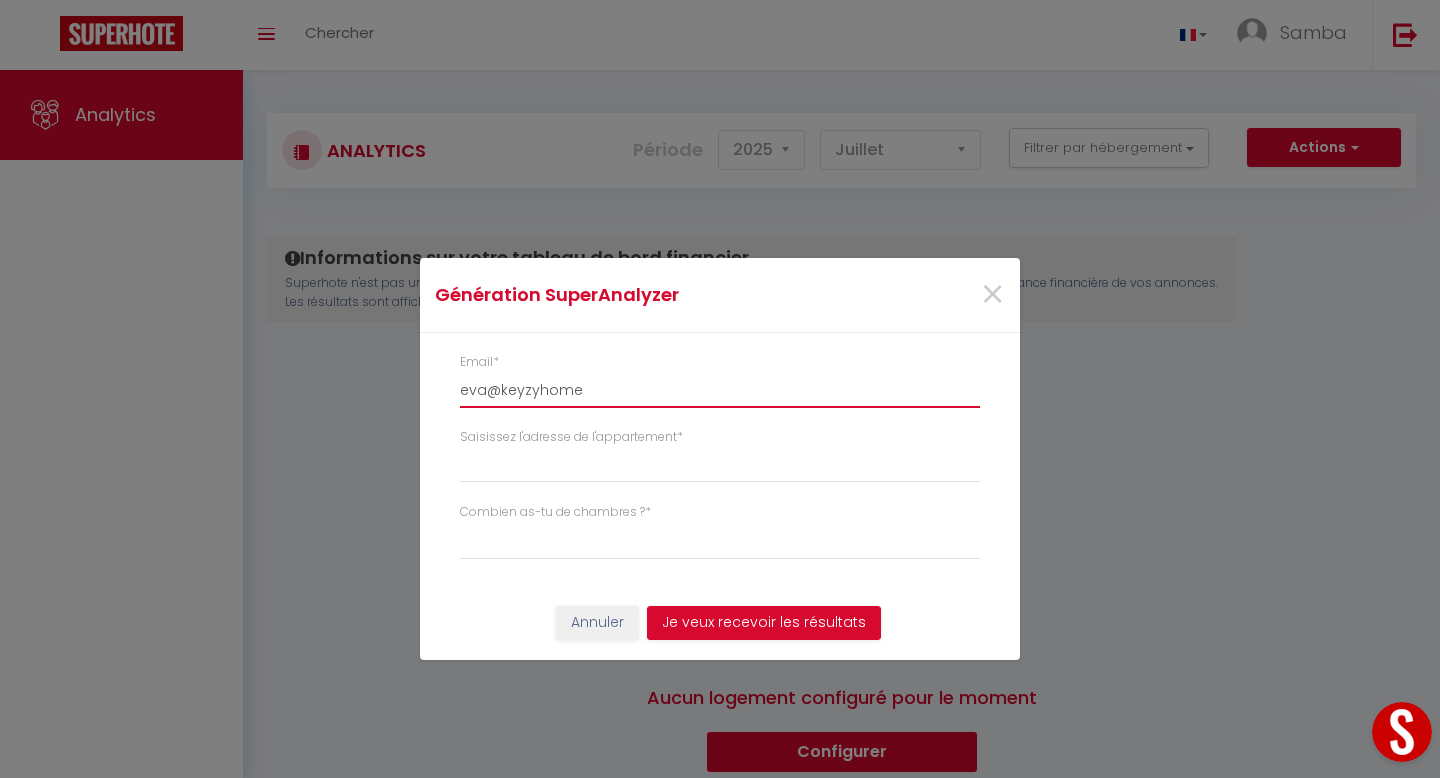 select 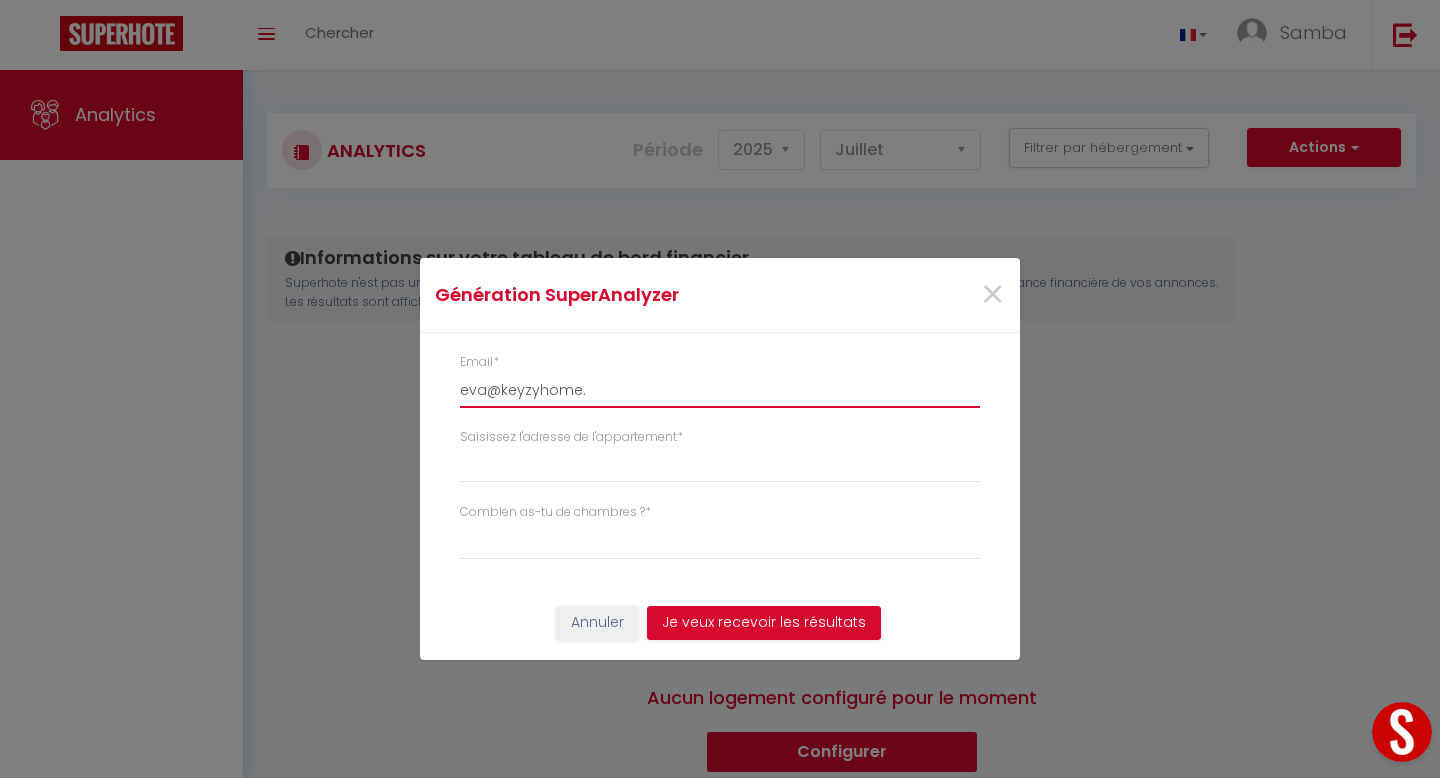 select 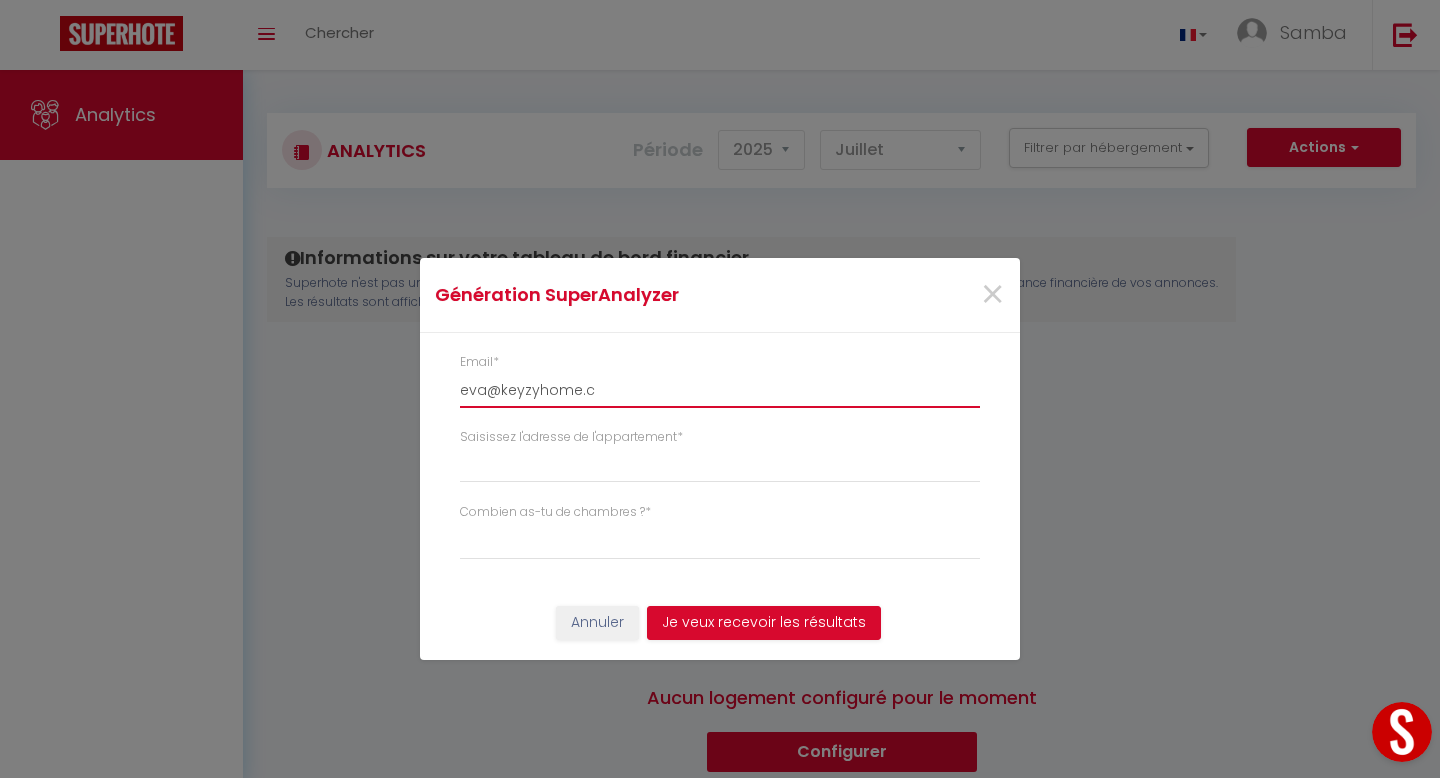 select 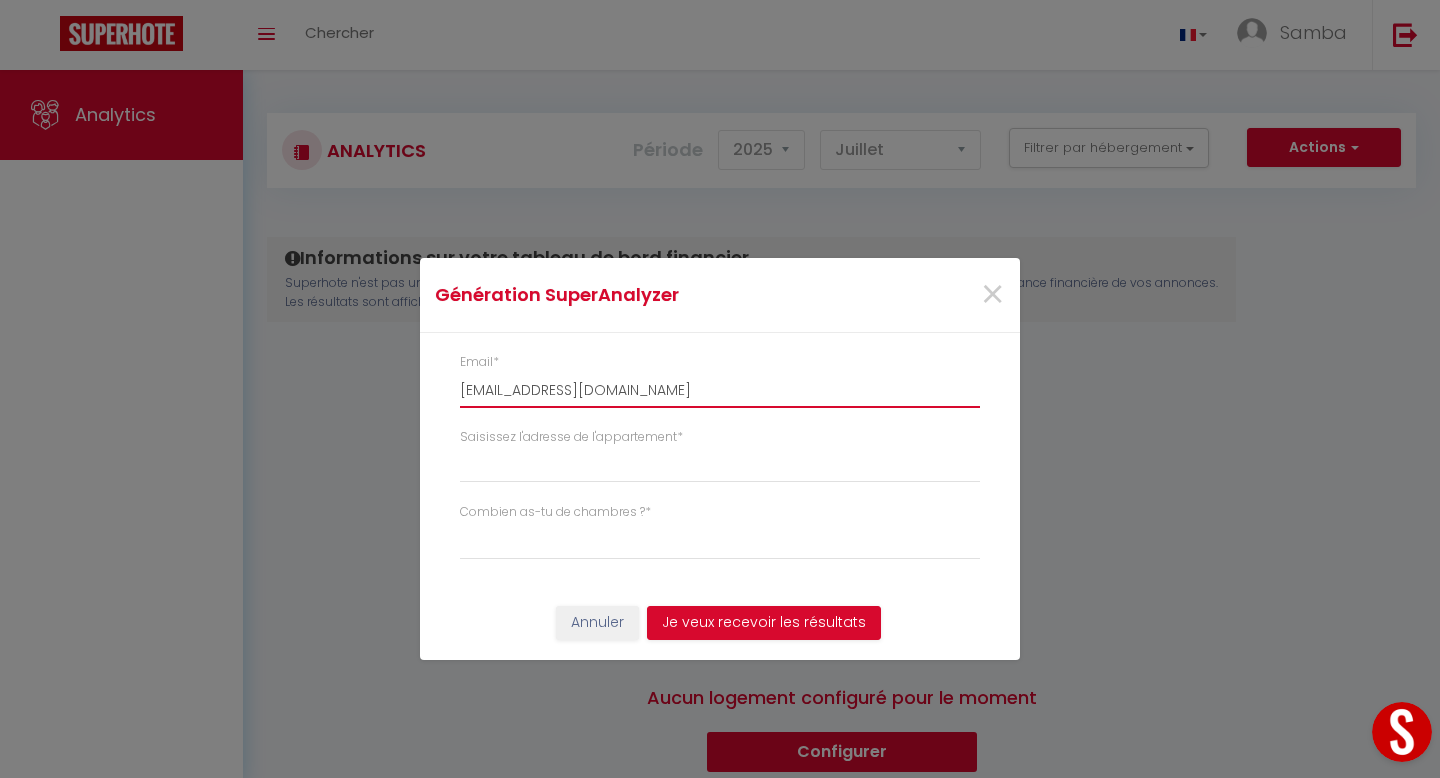 select 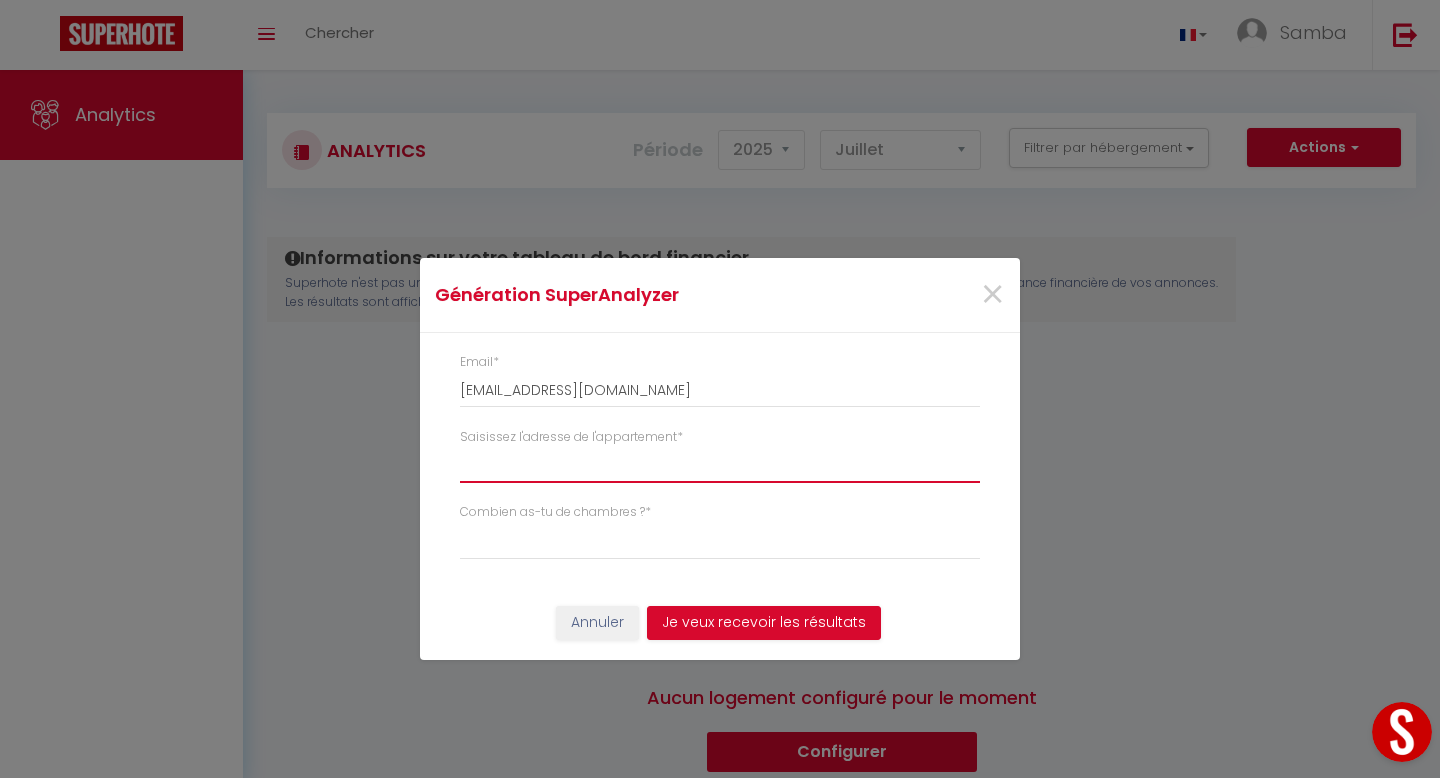 click on "Saisissez l'adresse de l'appartement
*" at bounding box center (720, 465) 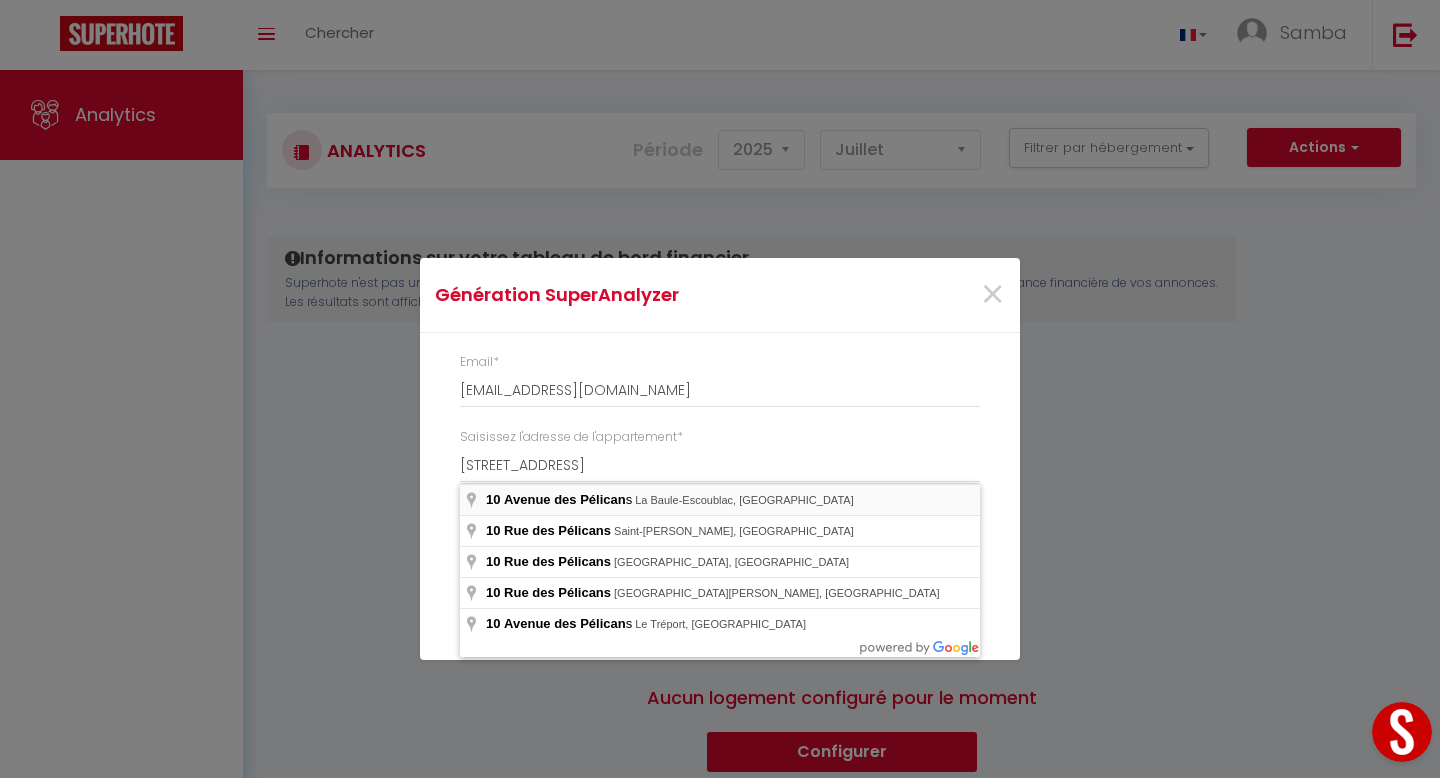 type on "[STREET_ADDRESS]" 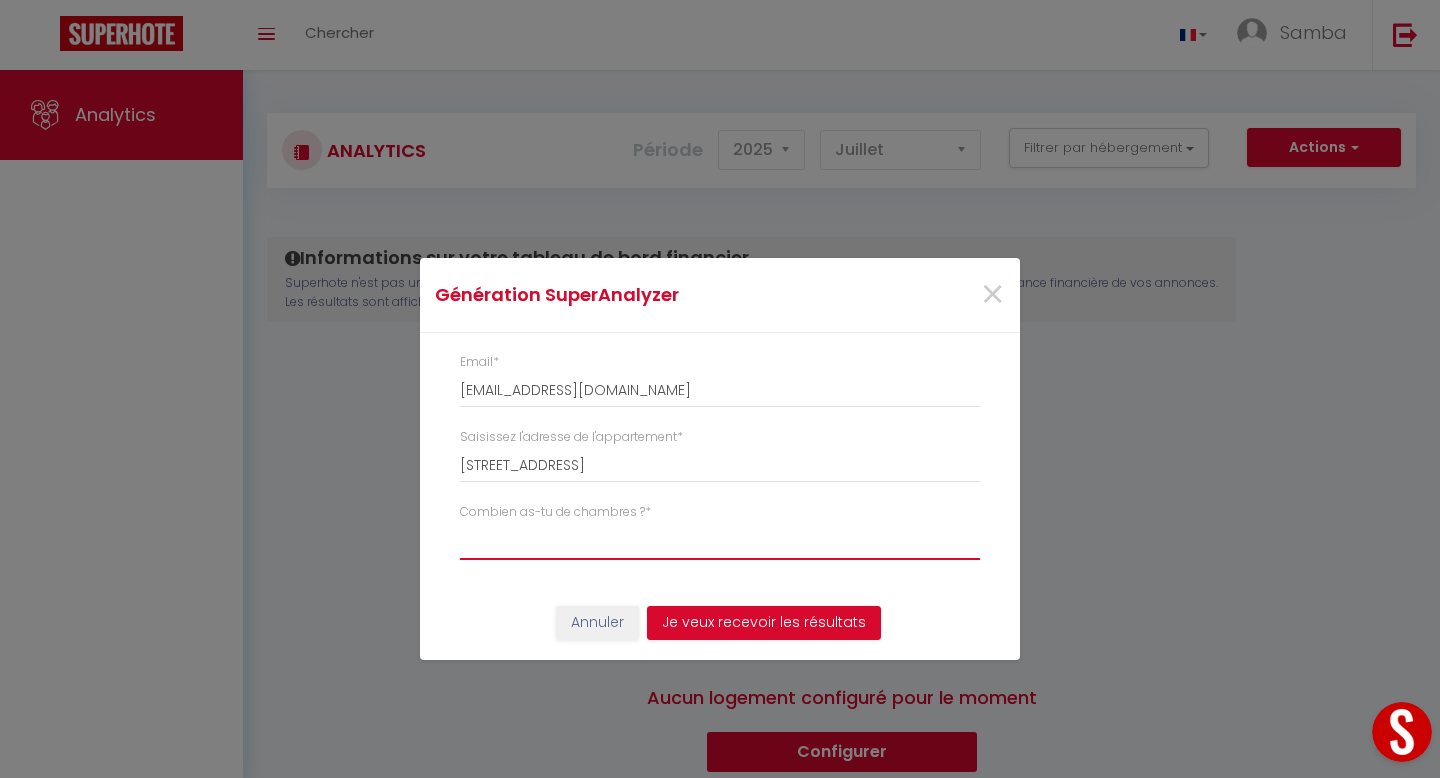 click on "Studio   1 chambre   2 chambres   3 chambres   4 chambres +" at bounding box center [720, 541] 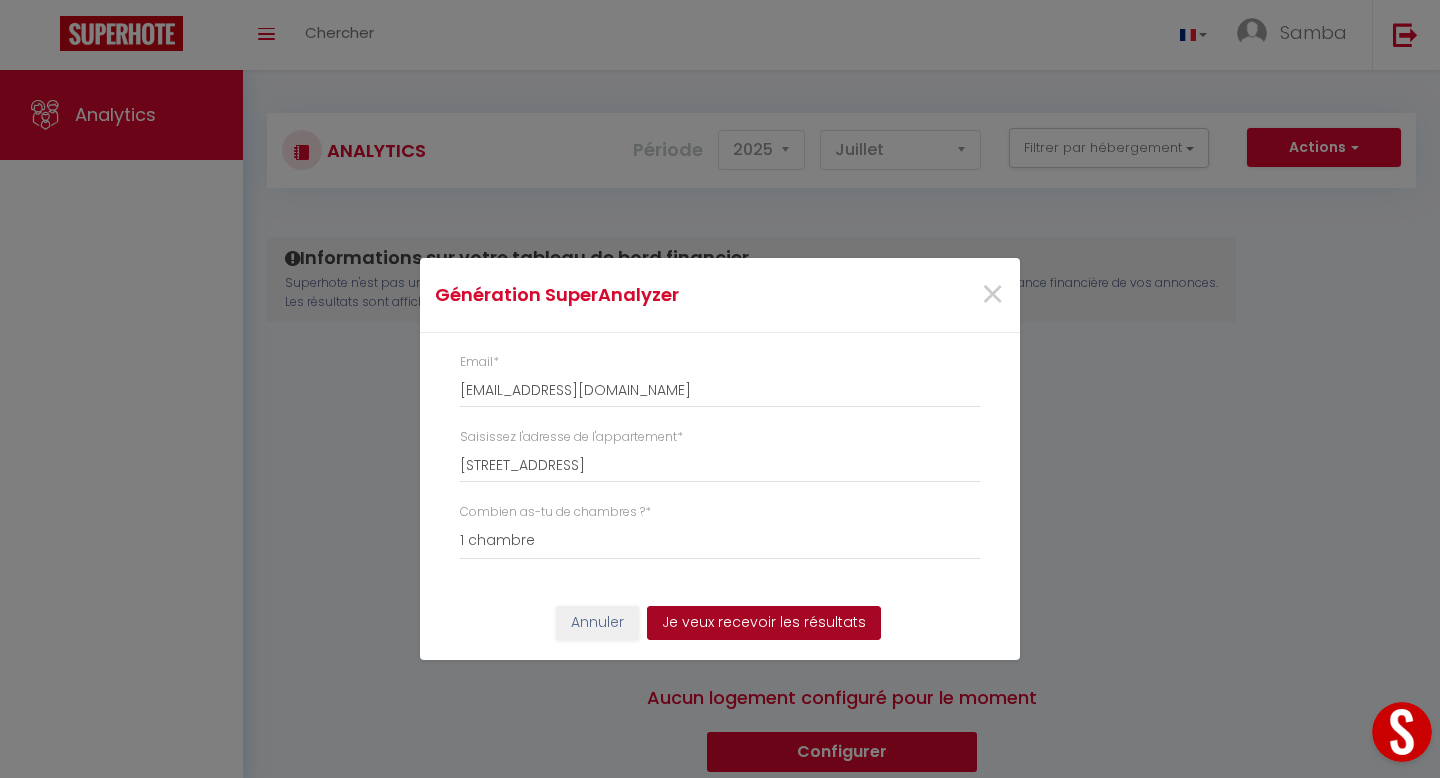 click on "Je veux recevoir les résultats" at bounding box center (764, 623) 